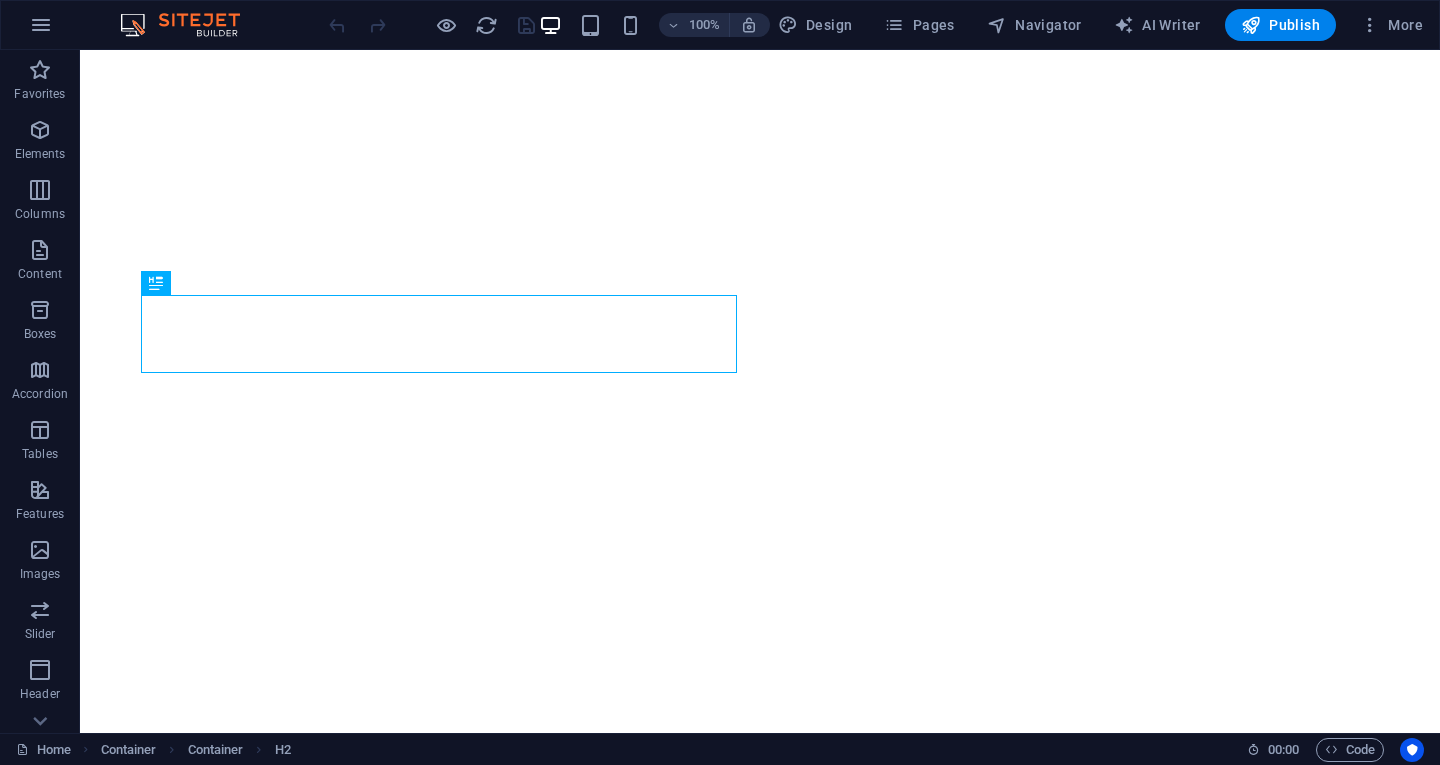 scroll, scrollTop: 0, scrollLeft: 0, axis: both 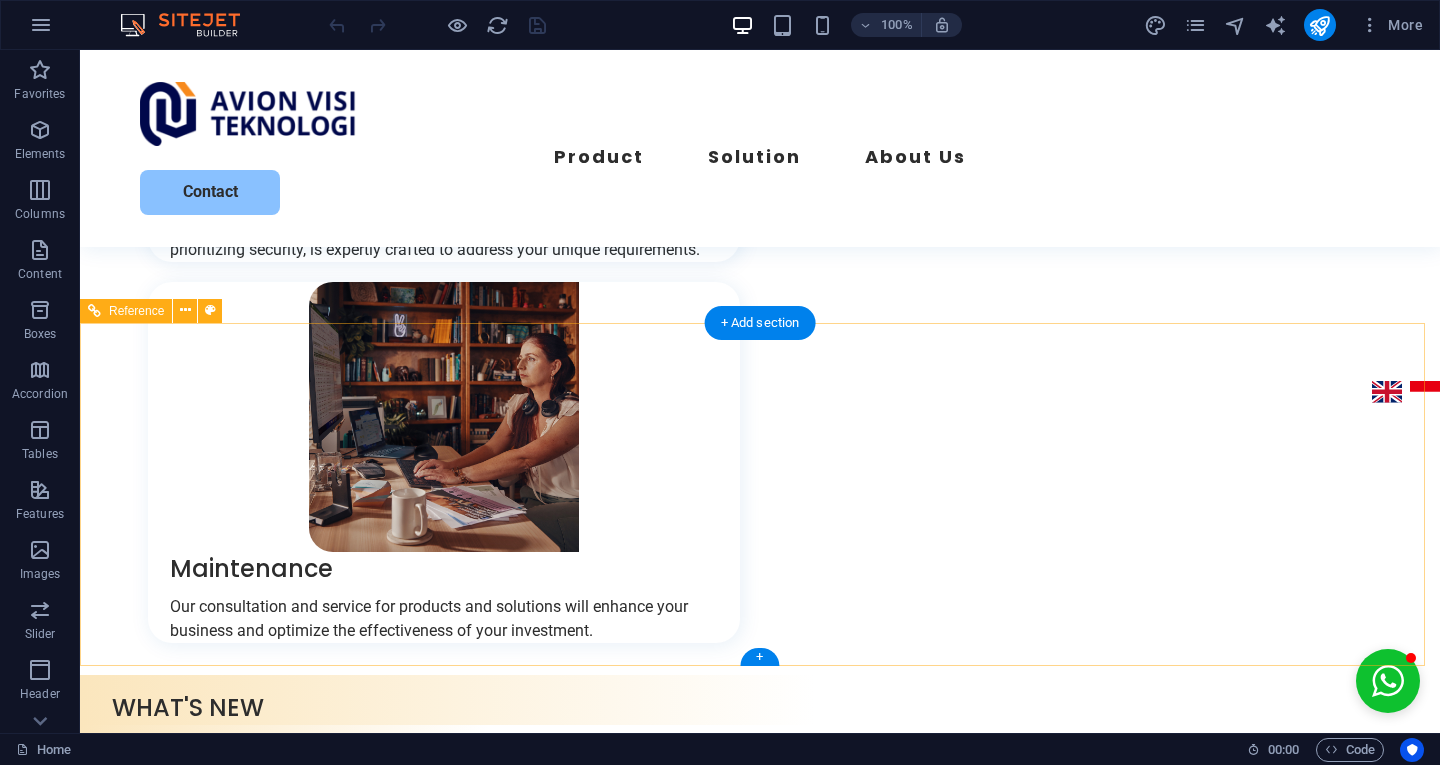 click on "Tokopedia" at bounding box center [724, 3272] 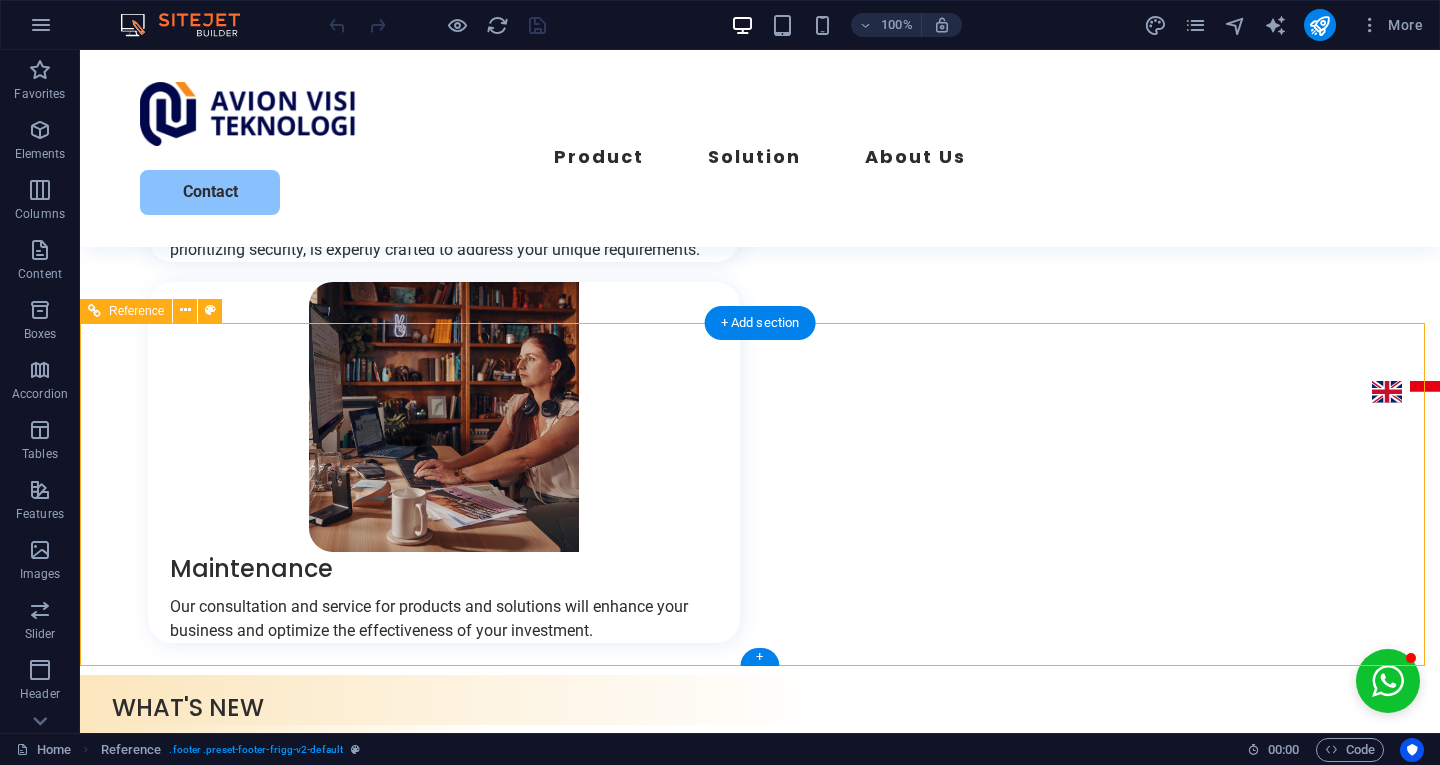 click on "Tokopedia" at bounding box center [724, 3272] 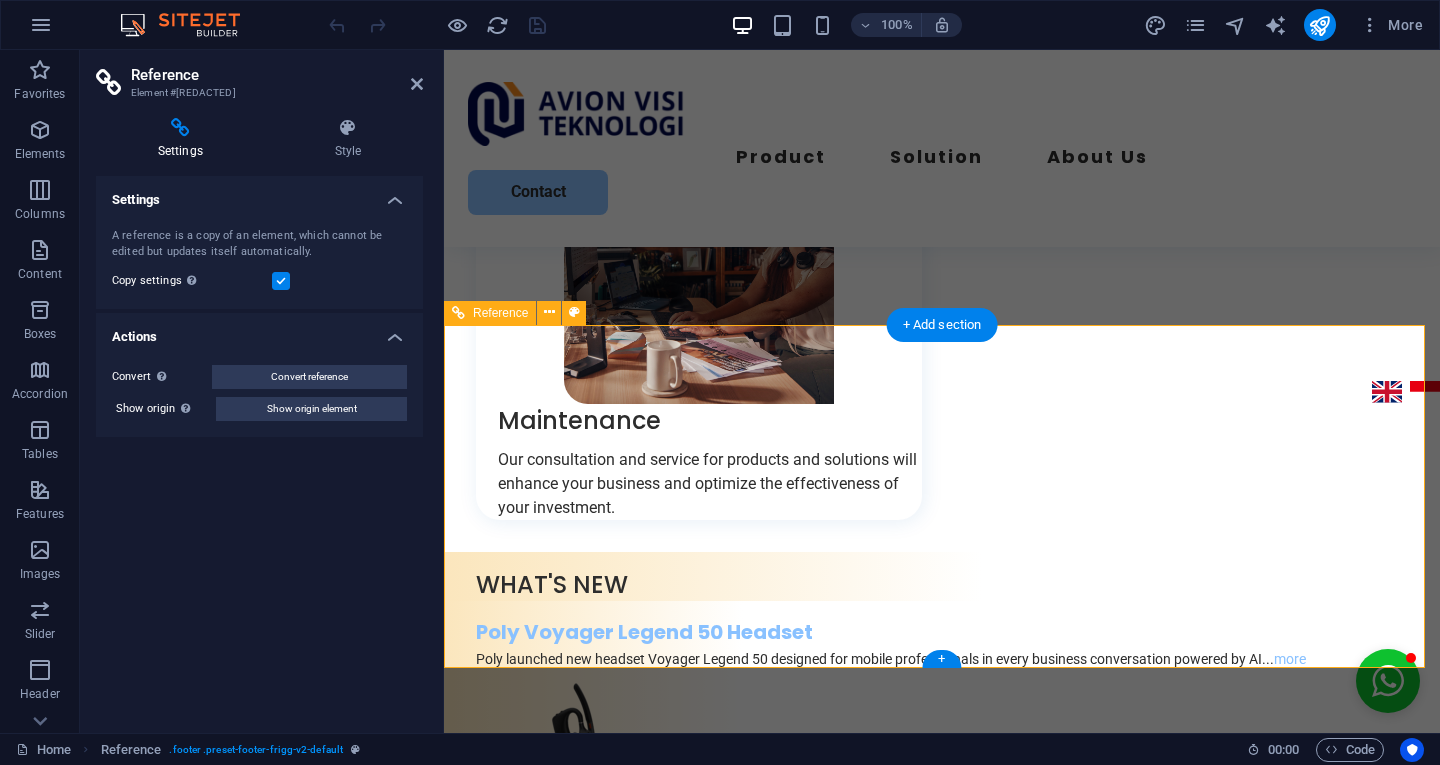 click on "Tokopedia" at bounding box center [942, 3172] 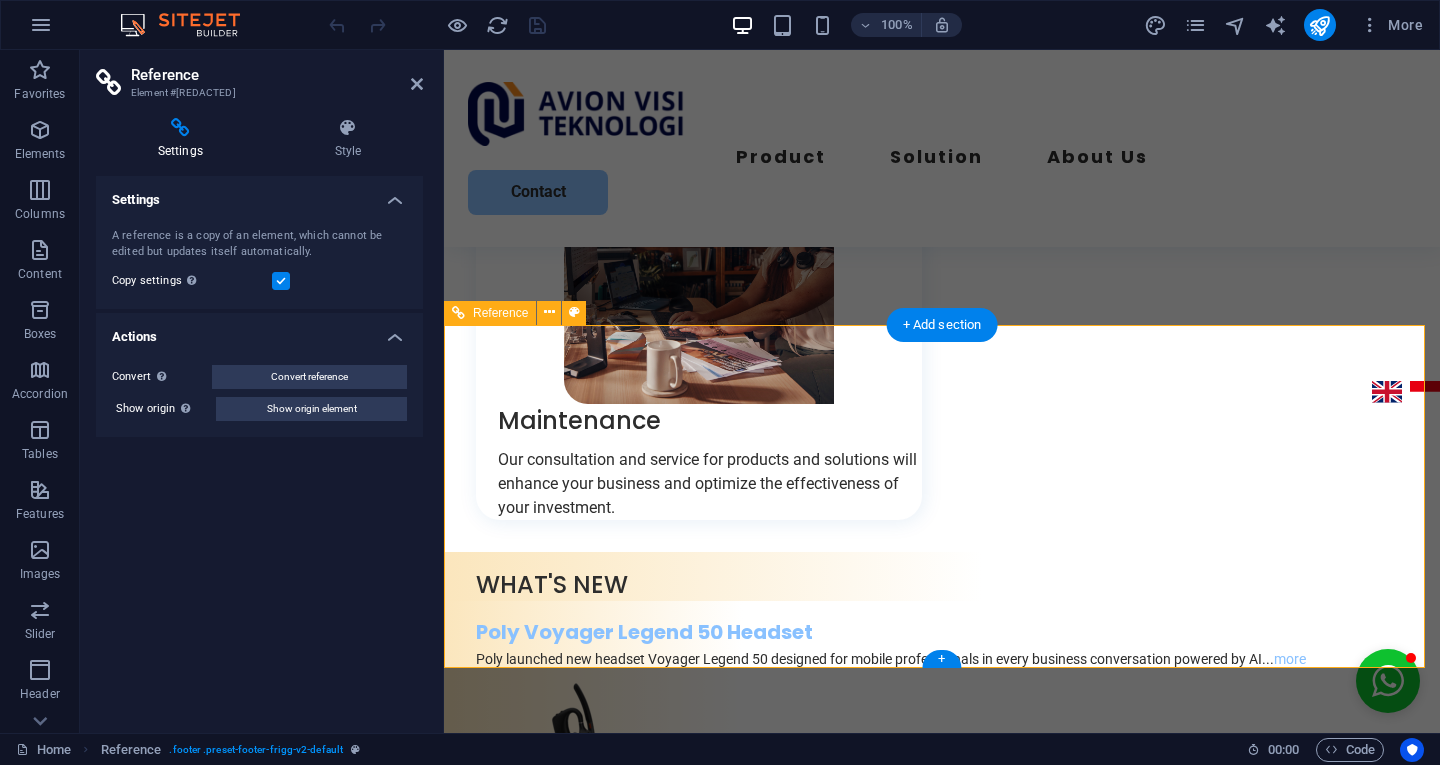 click on "Tokopedia" at bounding box center (942, 3172) 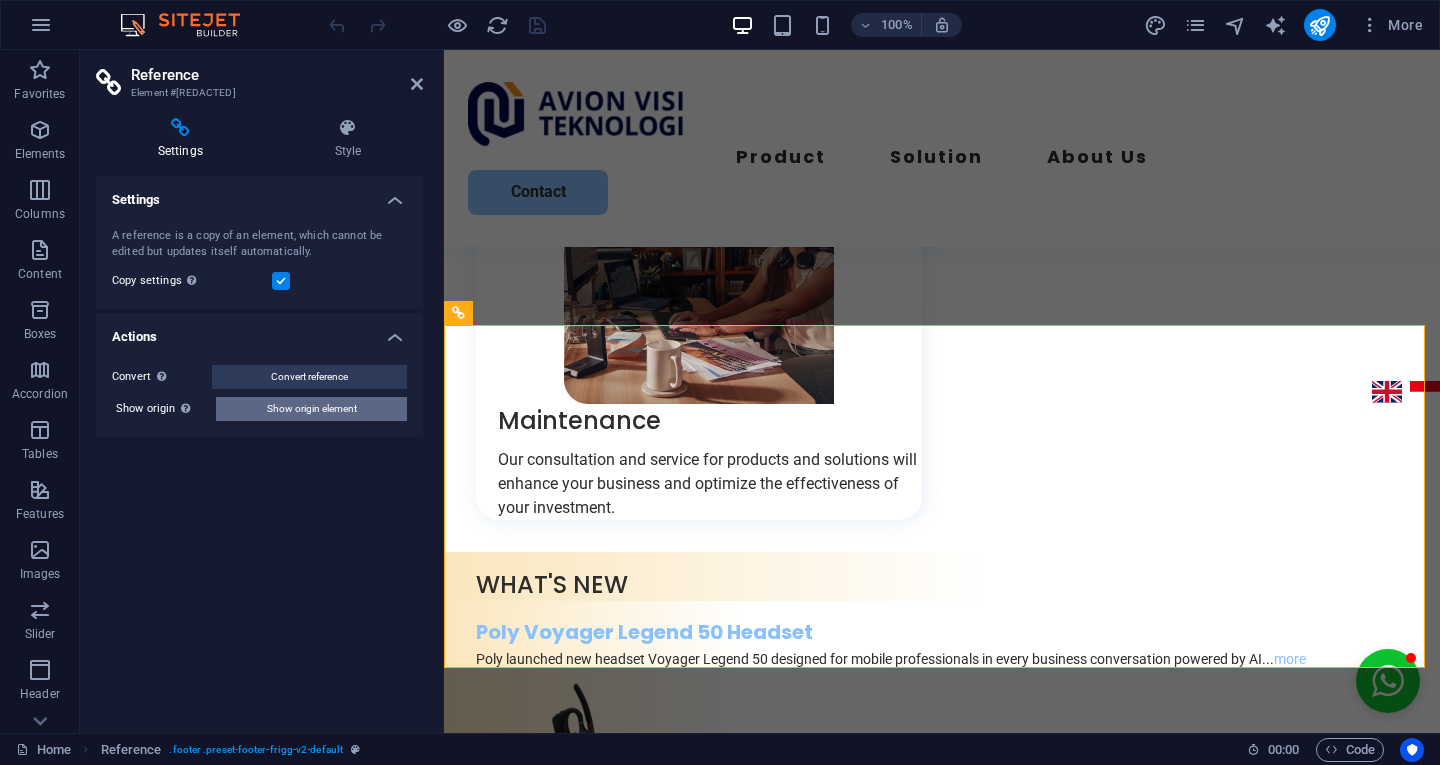 click on "Show origin element" at bounding box center (311, 409) 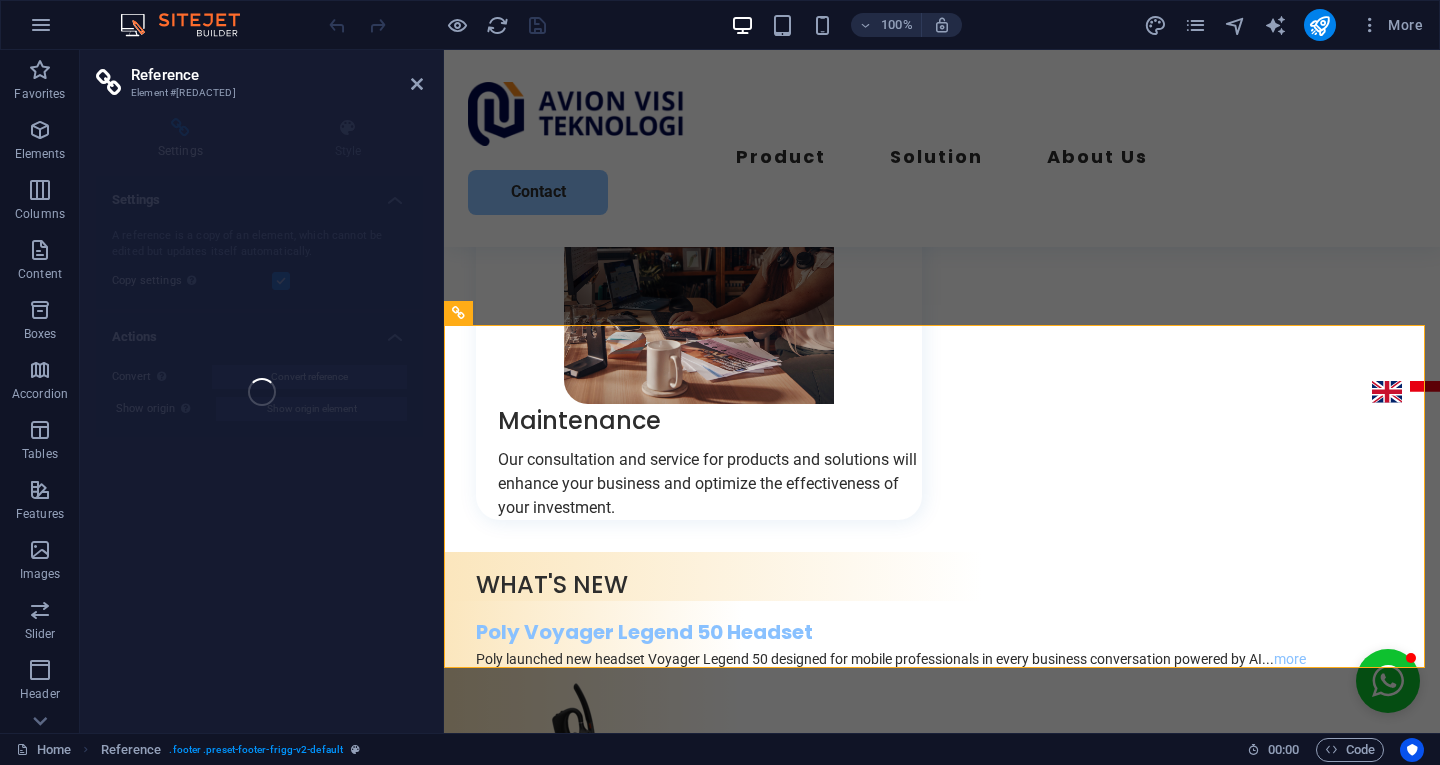 scroll, scrollTop: 0, scrollLeft: 0, axis: both 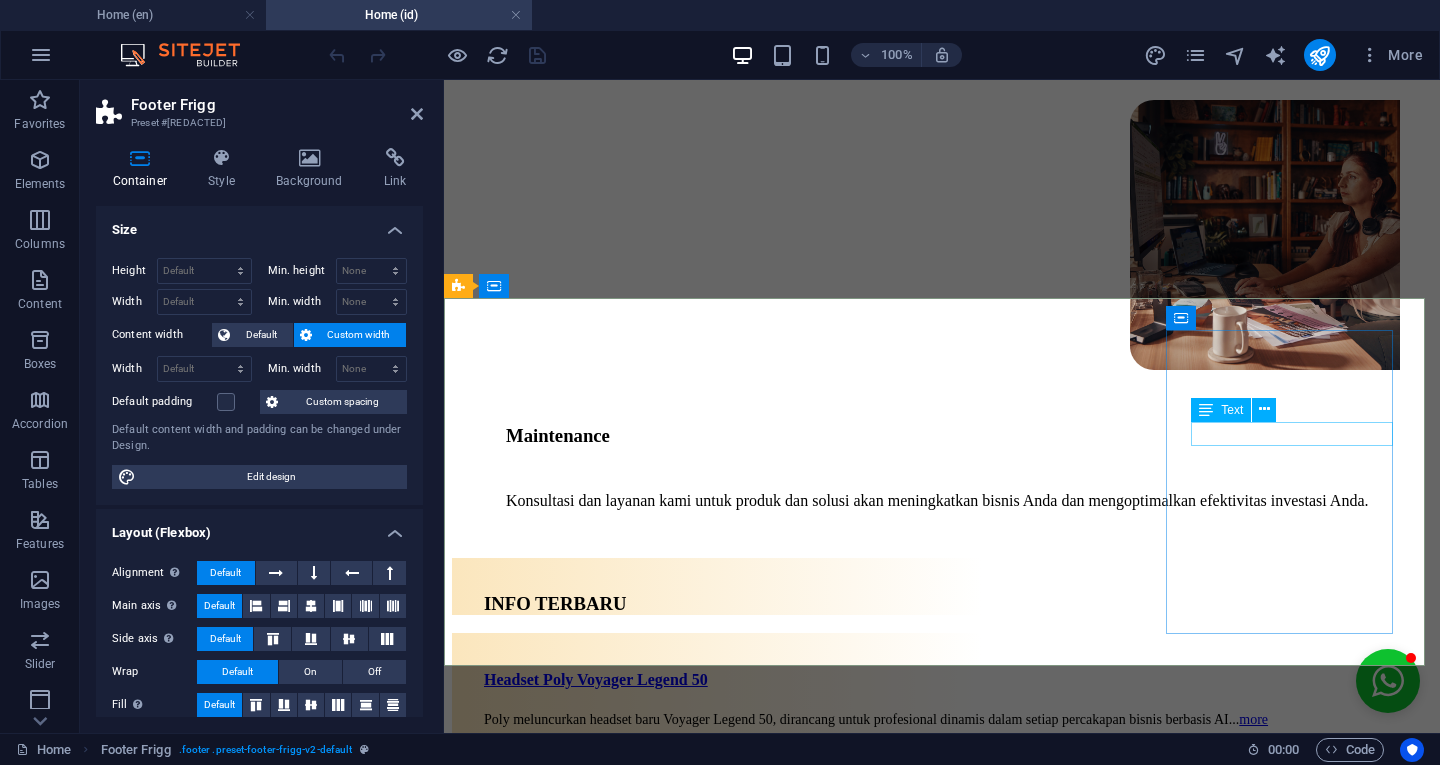 click on "Tokopedia" at bounding box center [942, 9824] 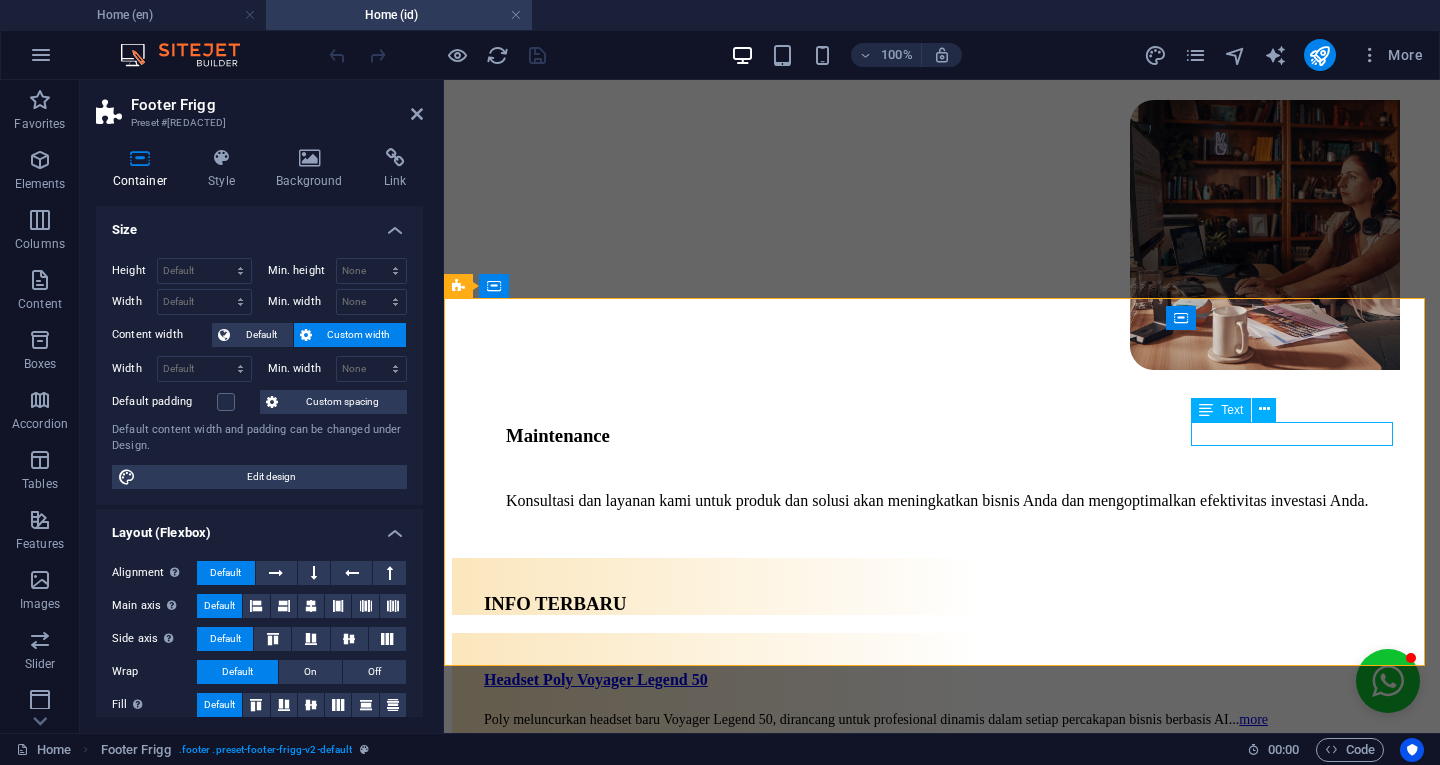 click on "Tokopedia" at bounding box center (942, 9824) 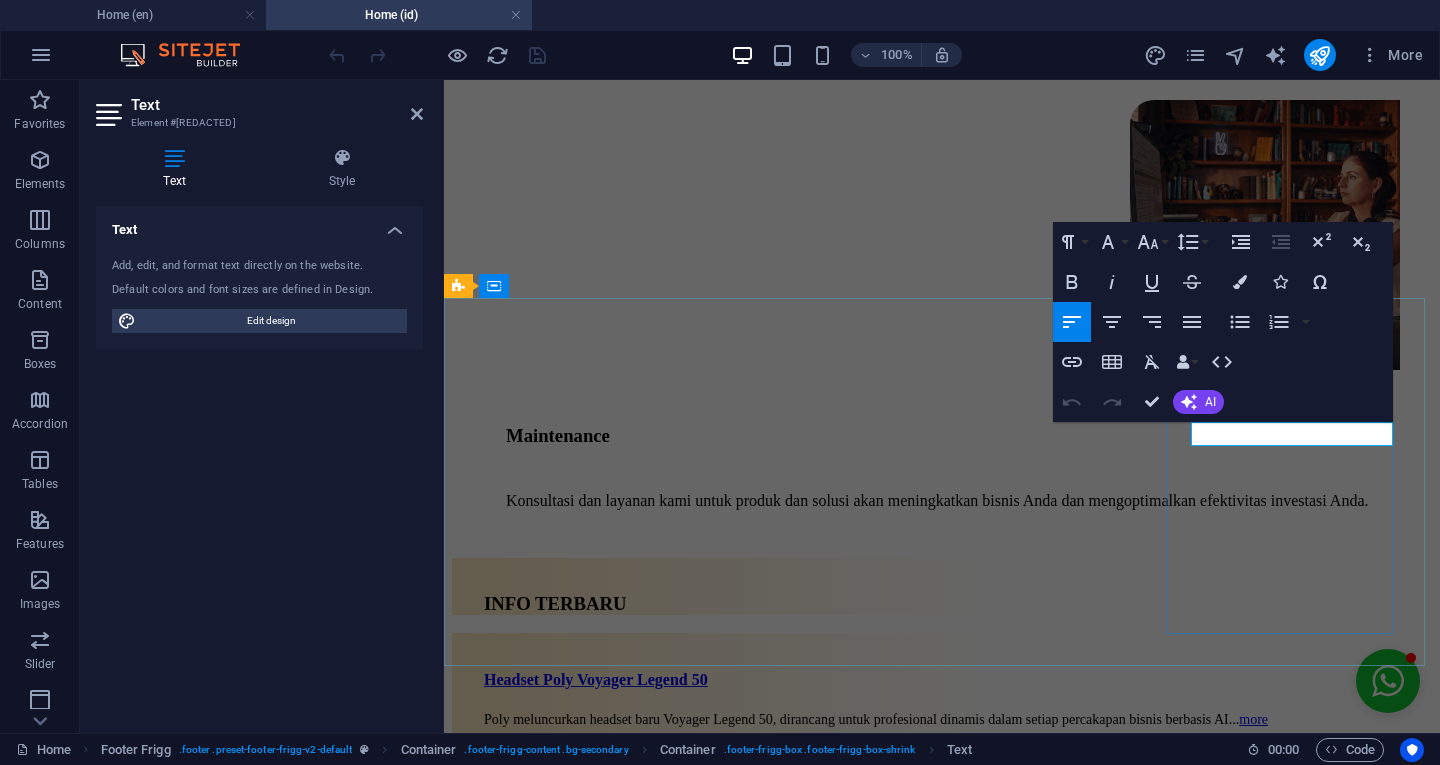 click on "Tokopedia" at bounding box center [517, 9823] 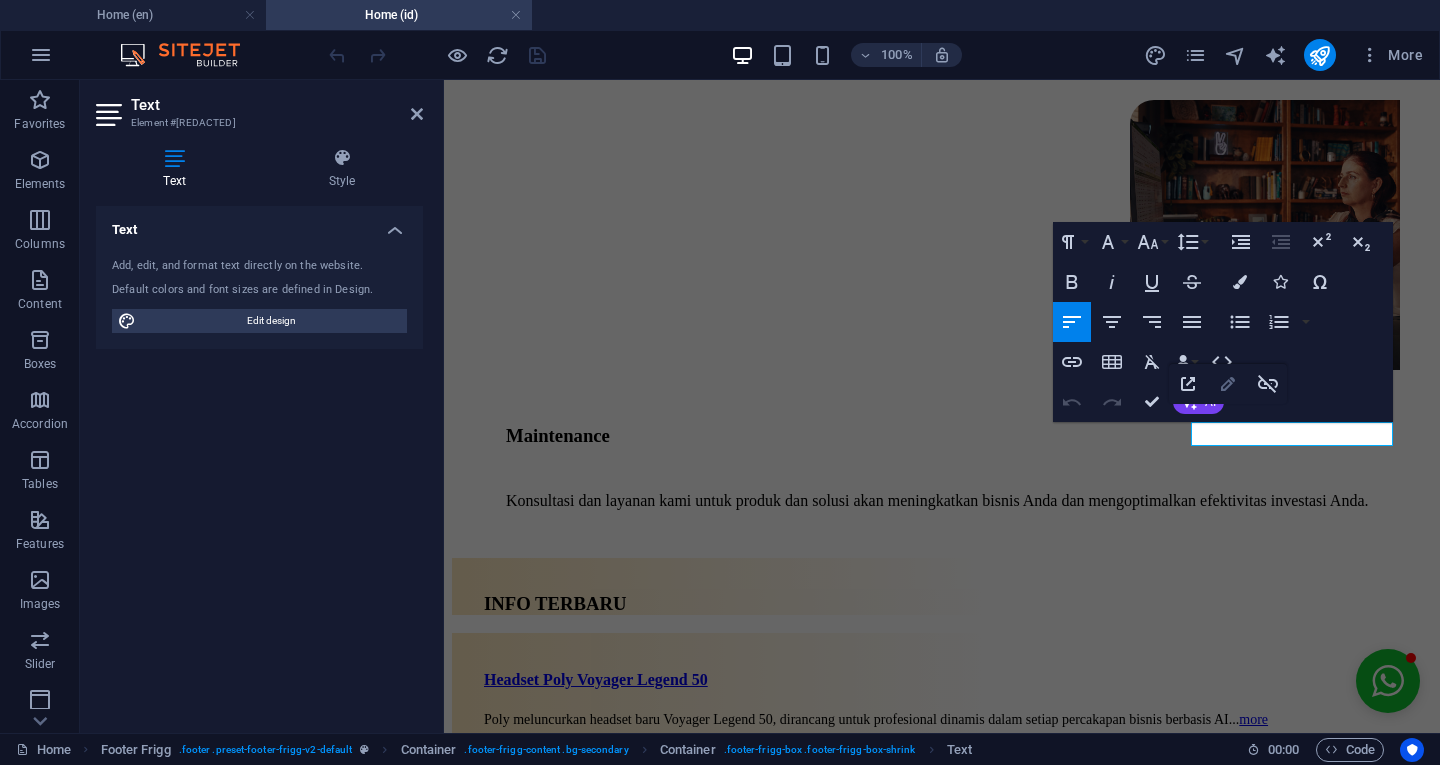 click 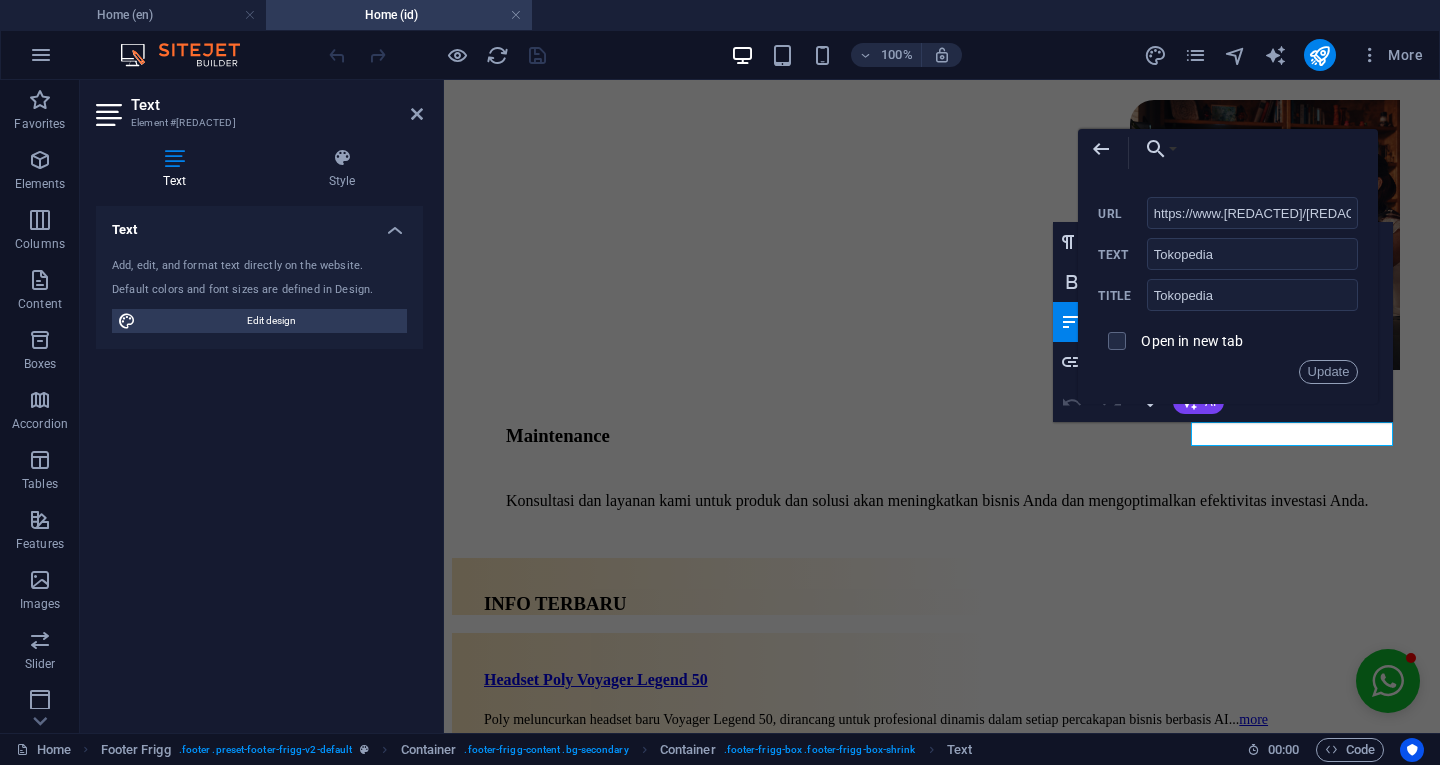 scroll, scrollTop: 0, scrollLeft: 54, axis: horizontal 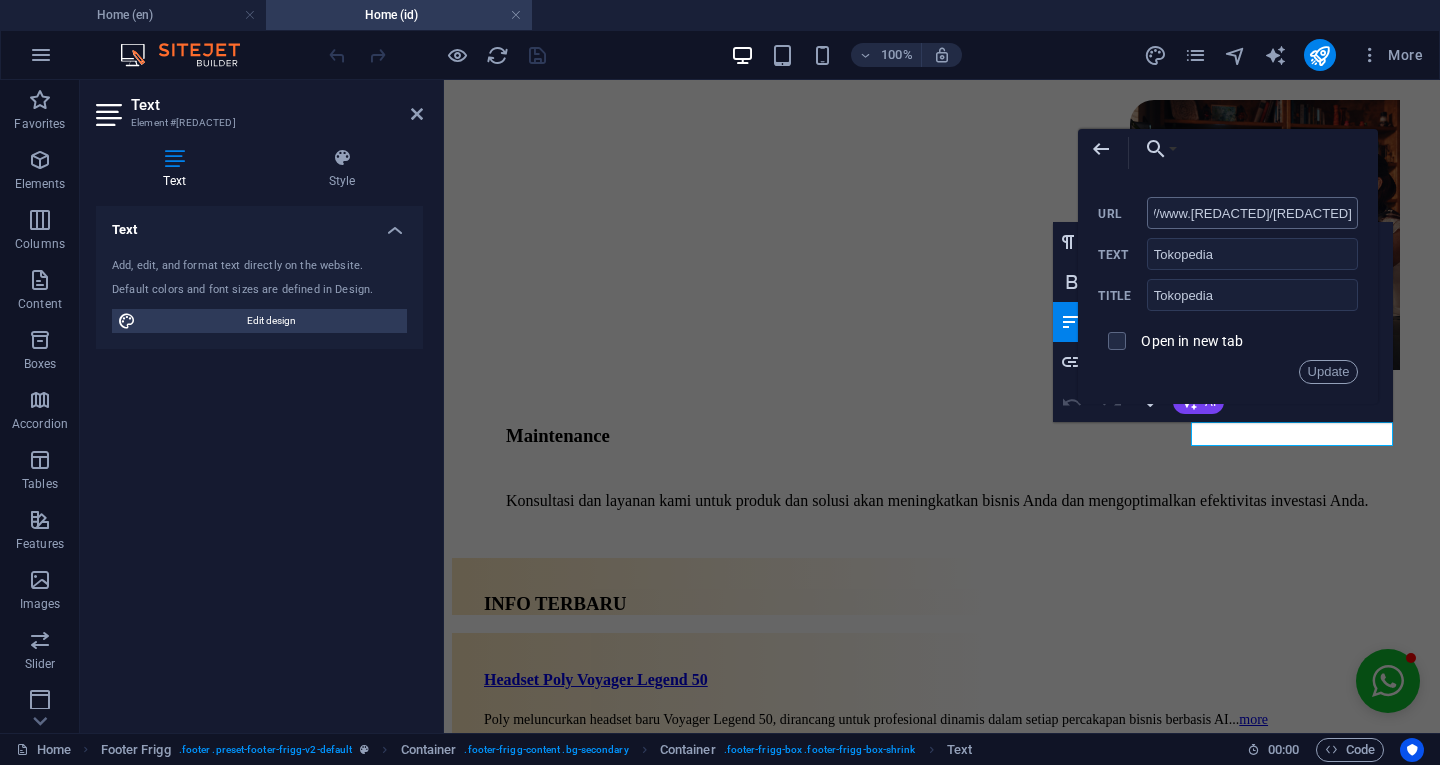click on "https://www.[REDACTED]/[REDACTED]" at bounding box center (1253, 213) 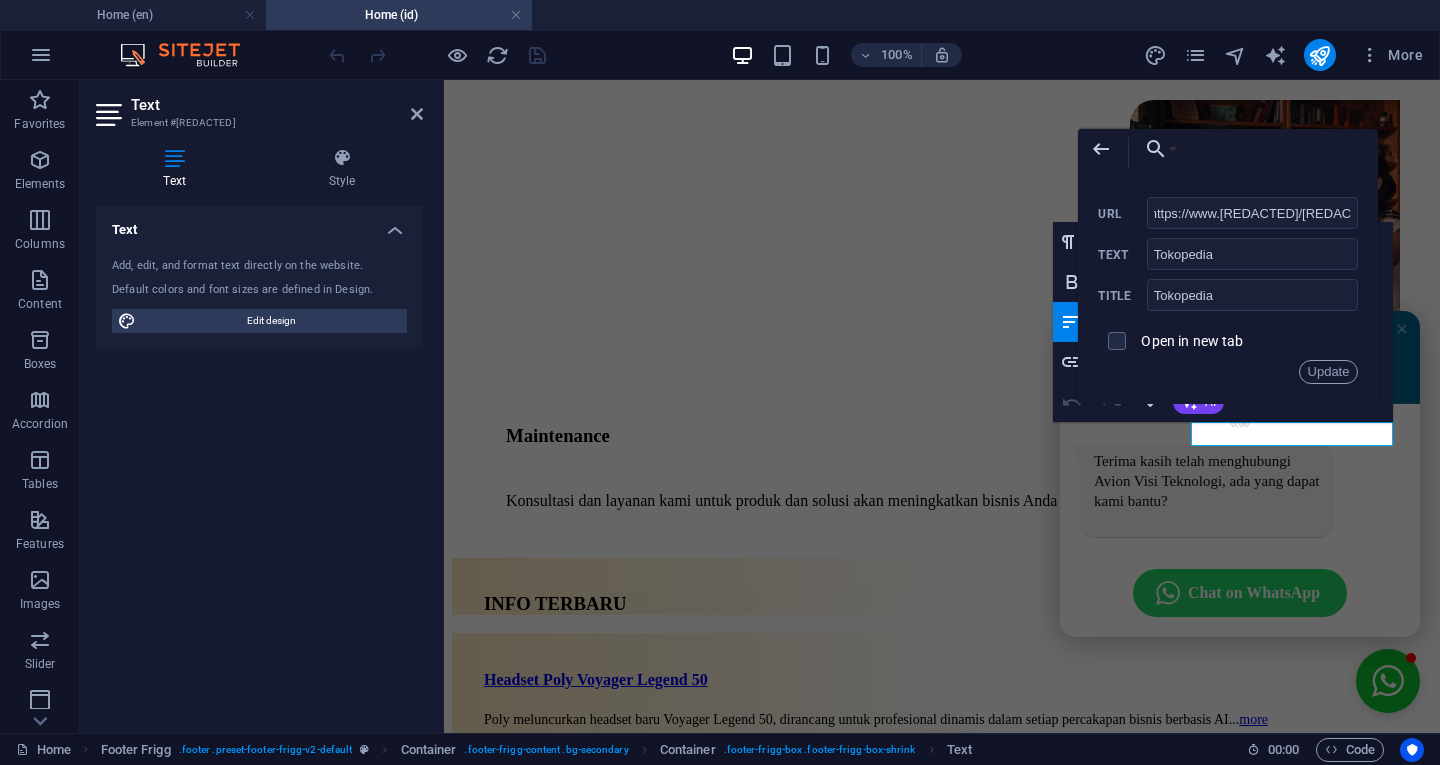 scroll, scrollTop: 0, scrollLeft: 0, axis: both 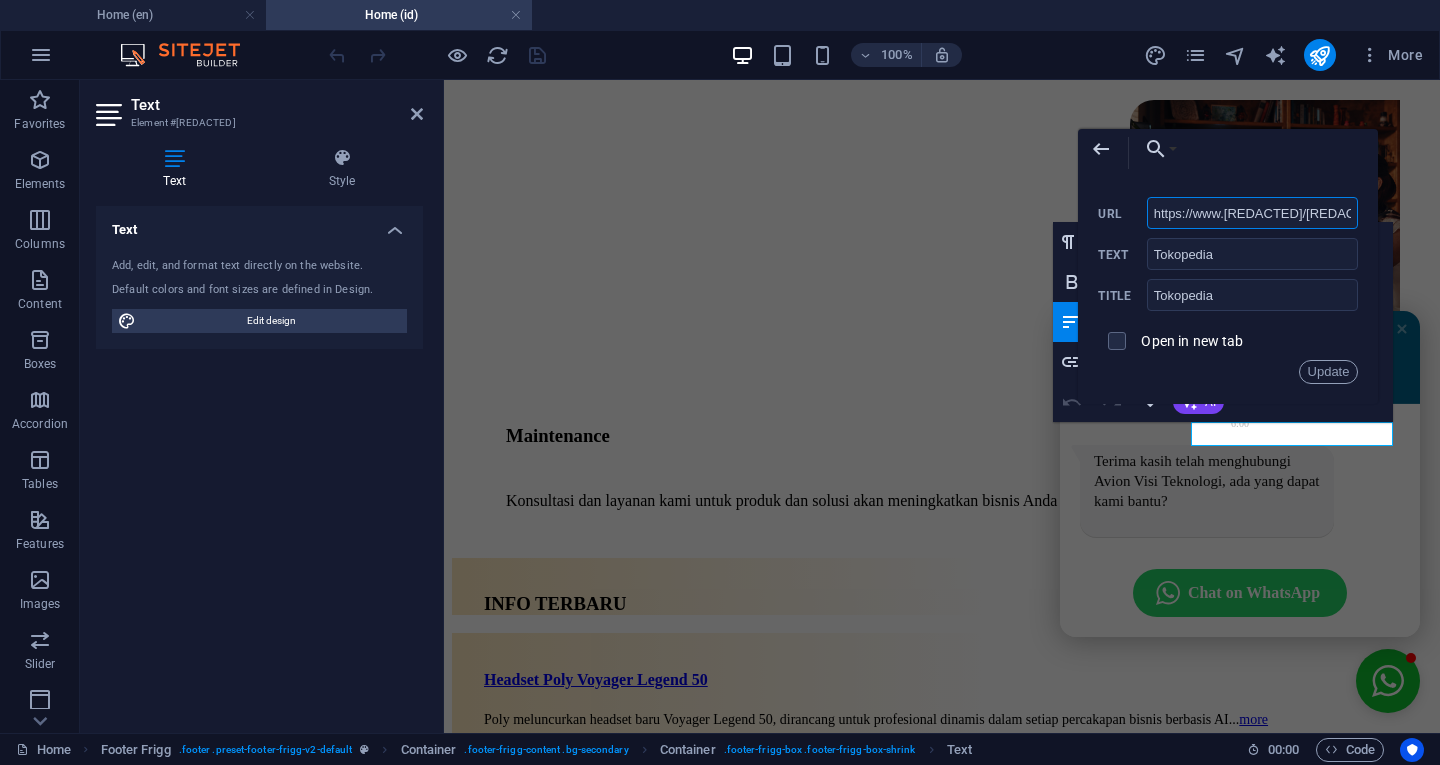 click on "https://www.[REDACTED]/[REDACTED]" at bounding box center (1253, 213) 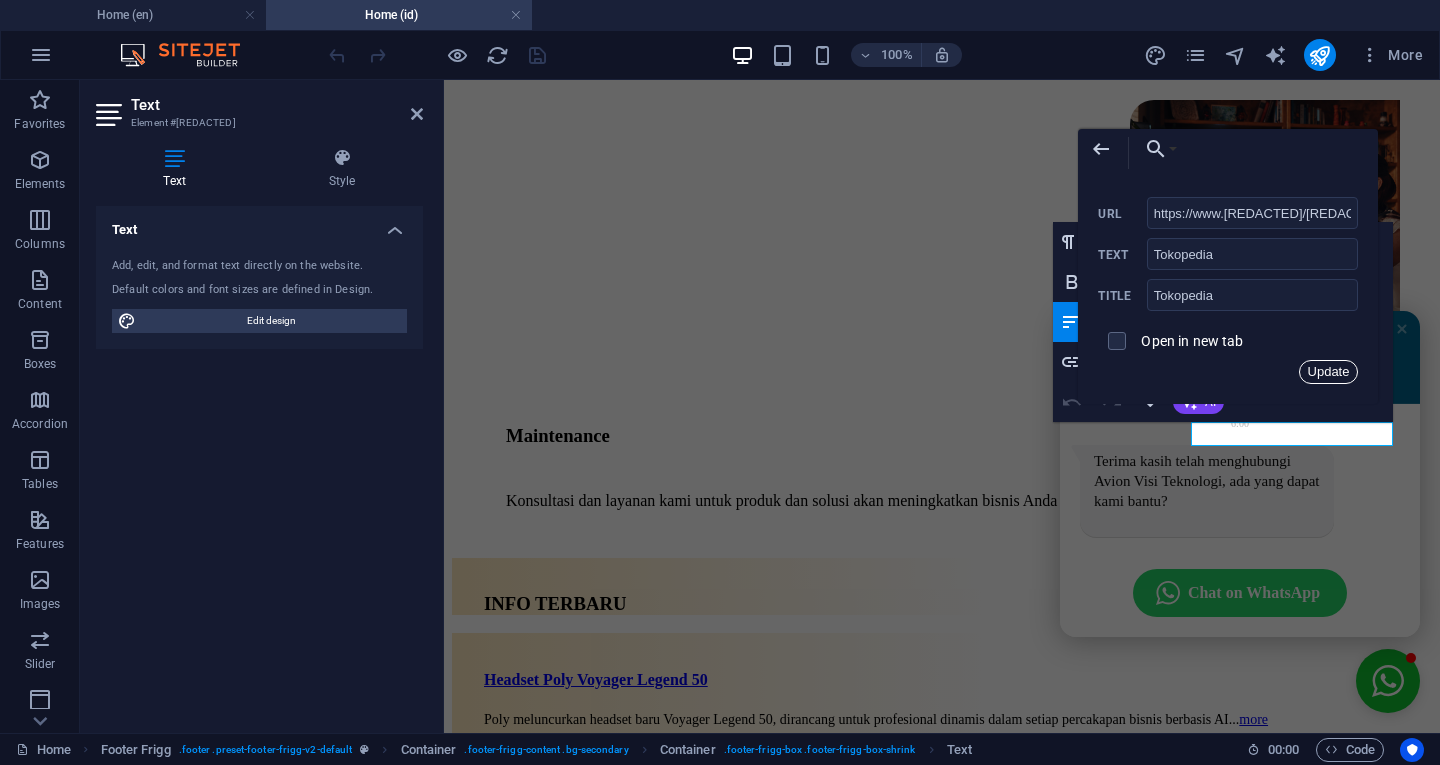 click on "Update" at bounding box center (1329, 372) 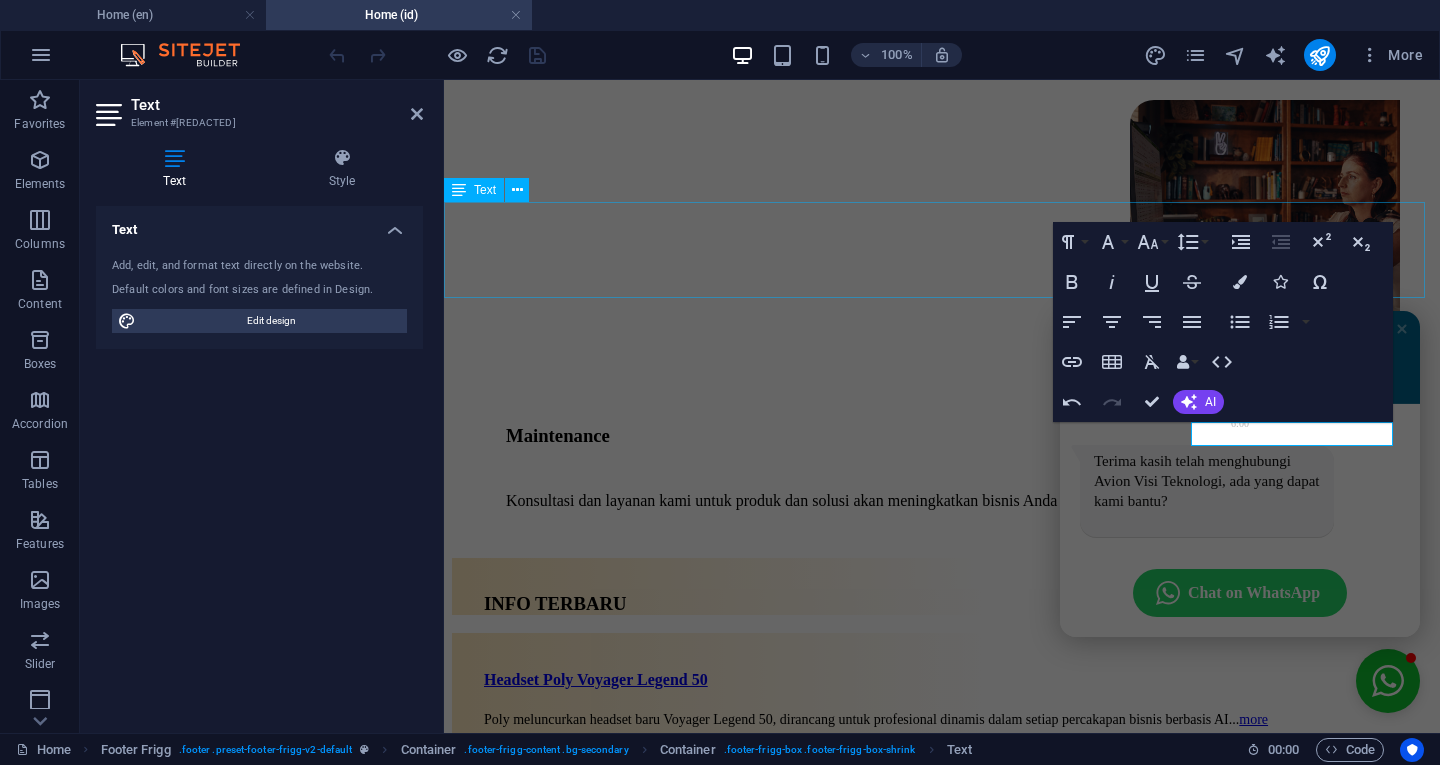click on "Mitra Bisnis Poly, Mitra Bisnis Polycom, Mitra Bisnis Plantronics, Mitra Bisnis Logitech, Mitra Bisnis Aver, Mitra Bisnis Yealink, Mitra Bisnis Jabra; Distributor Poly Indonesia, Distributor Polycom Indonesia, Distributor Plantronics Indonesia, Distributor Aver Indonesia, Distributor Logitech Indonesia, Distributor Extron Indonesia, Distributor Crestron Indonesia, Distributor Ice Board  Indonesia , Distributor Yealink Indonesia, Distributor Jabra  Indonesia ; Poly Reseller, Polycom Reseller, Plantronics Reseller, Logitech Reseller, Aver Reseller, Ice Board Reseller, Yealink Reseller, Jabra Reseller;" at bounding box center [942, 2450] 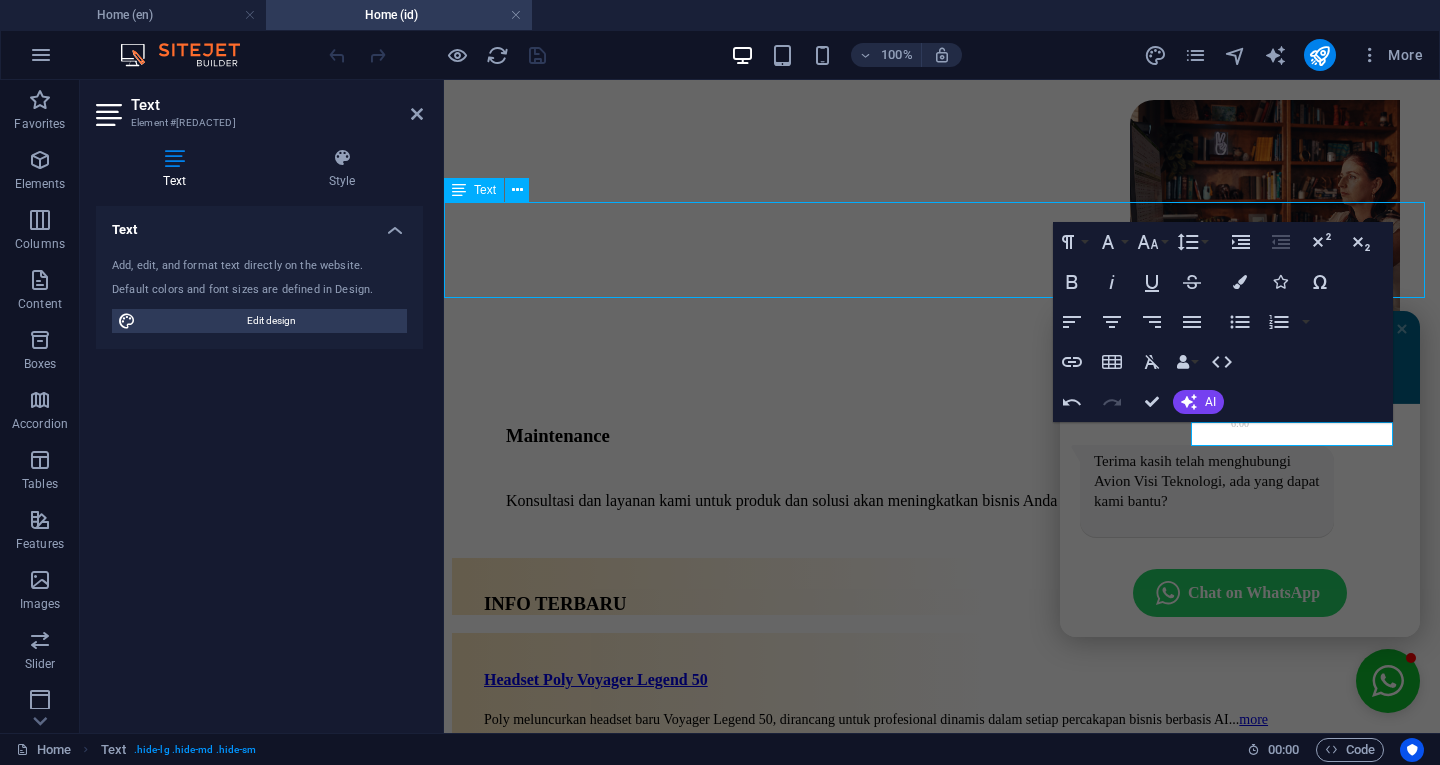 scroll, scrollTop: 2073, scrollLeft: 0, axis: vertical 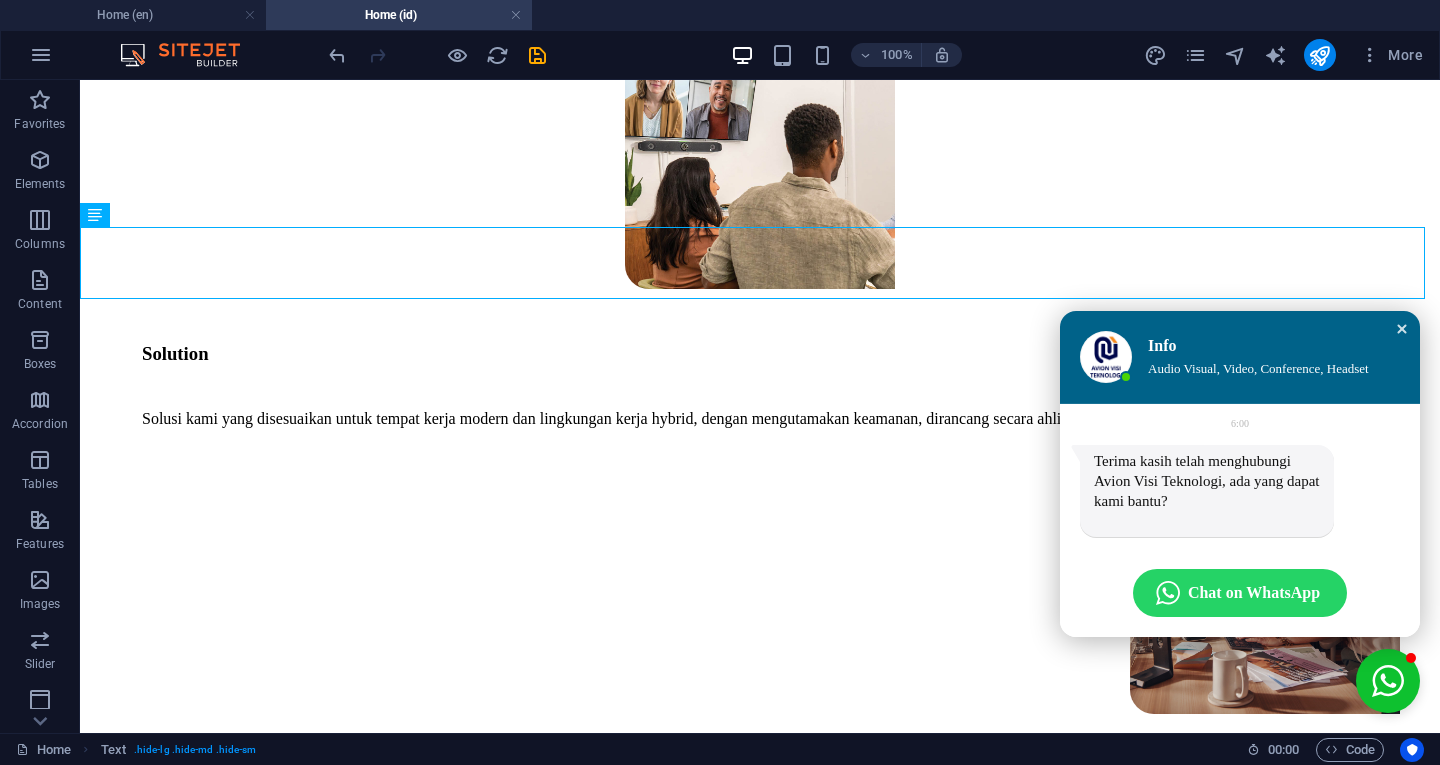 click at bounding box center (1402, 329) 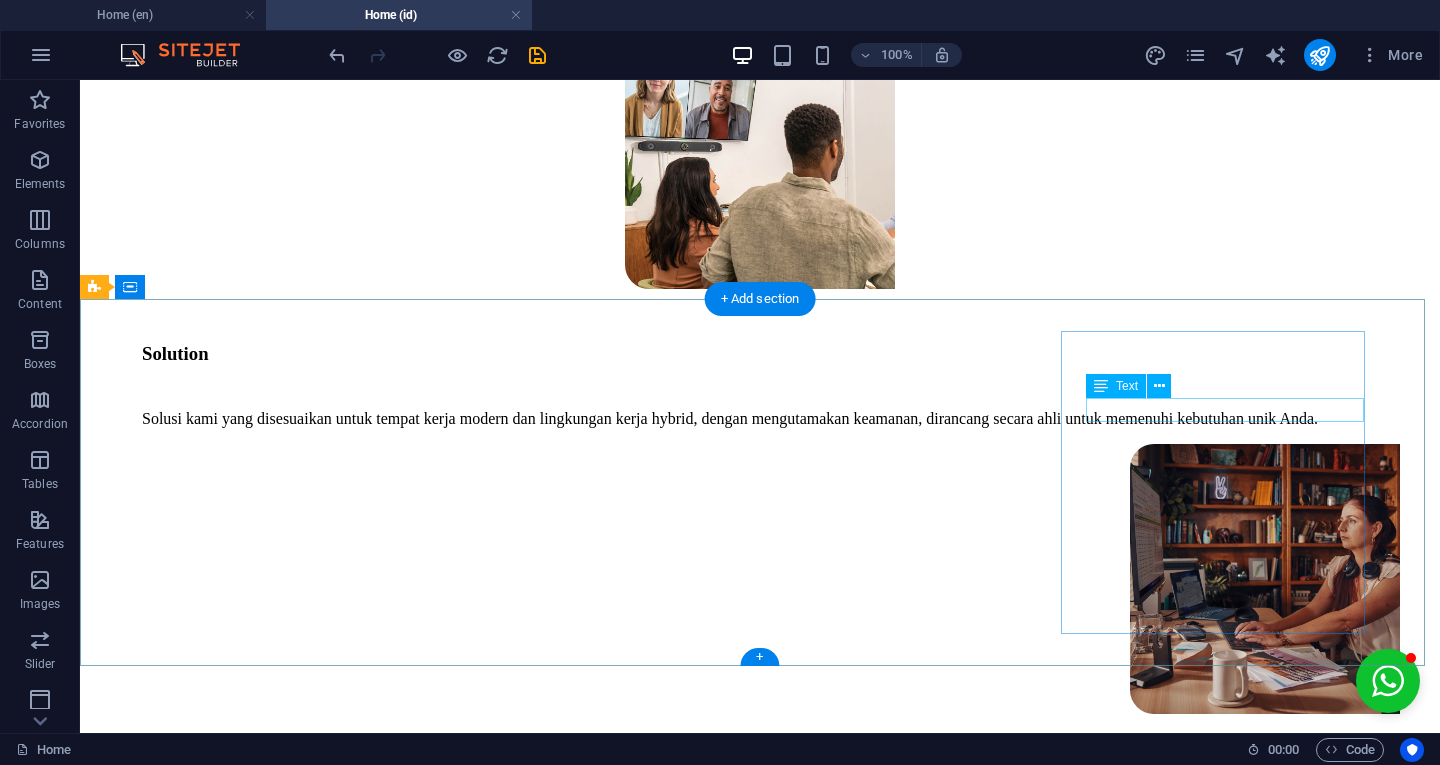 click on "Instagram" at bounding box center [760, 11610] 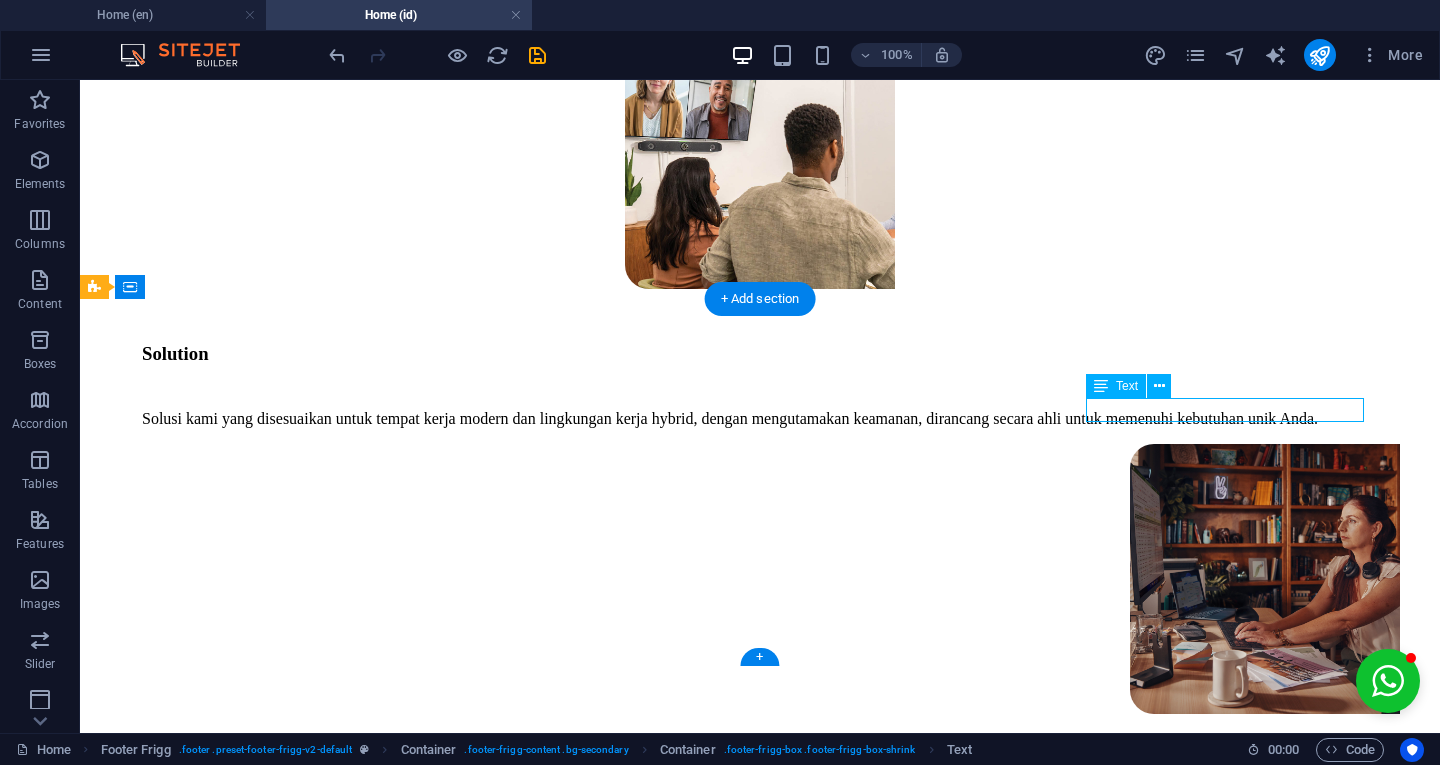click on "Instagram" at bounding box center (760, 11610) 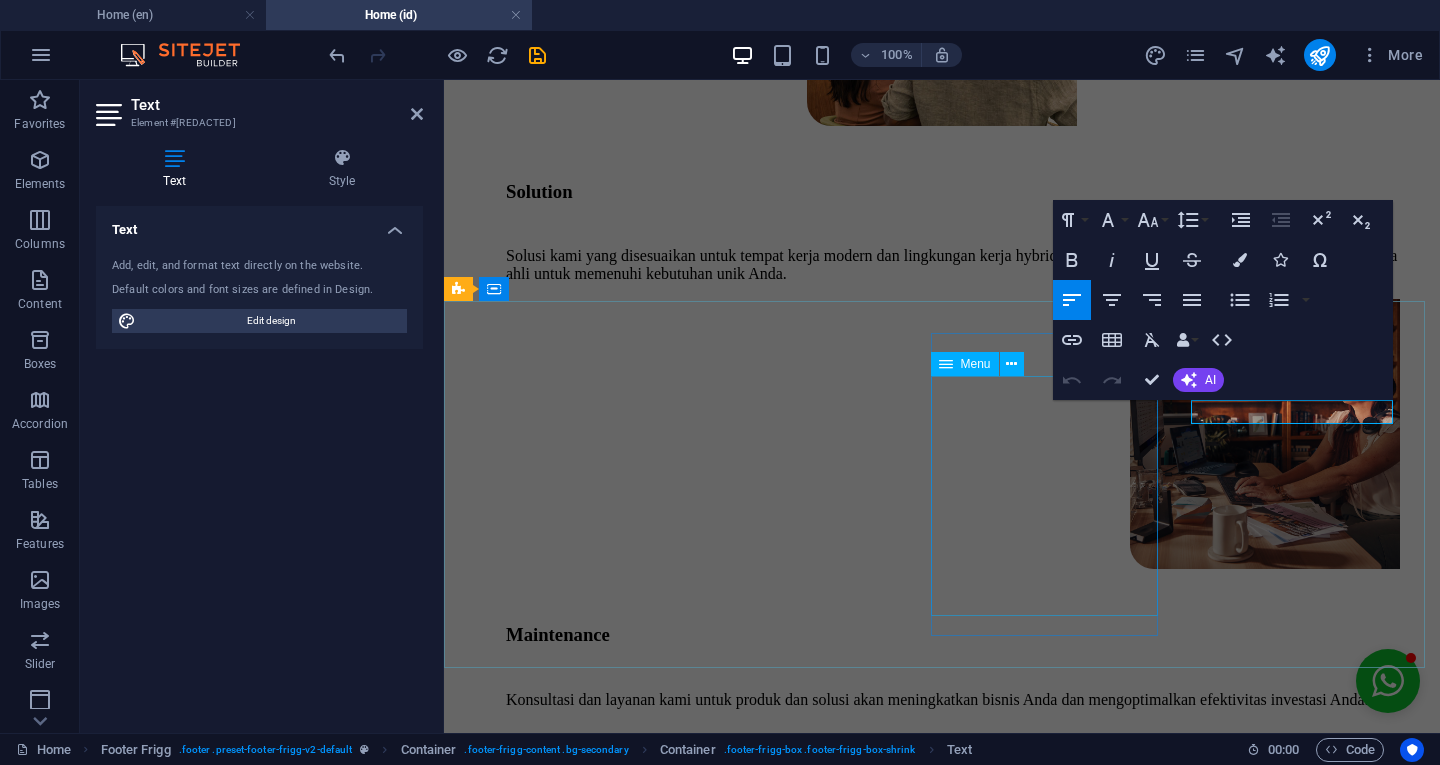scroll, scrollTop: 2269, scrollLeft: 0, axis: vertical 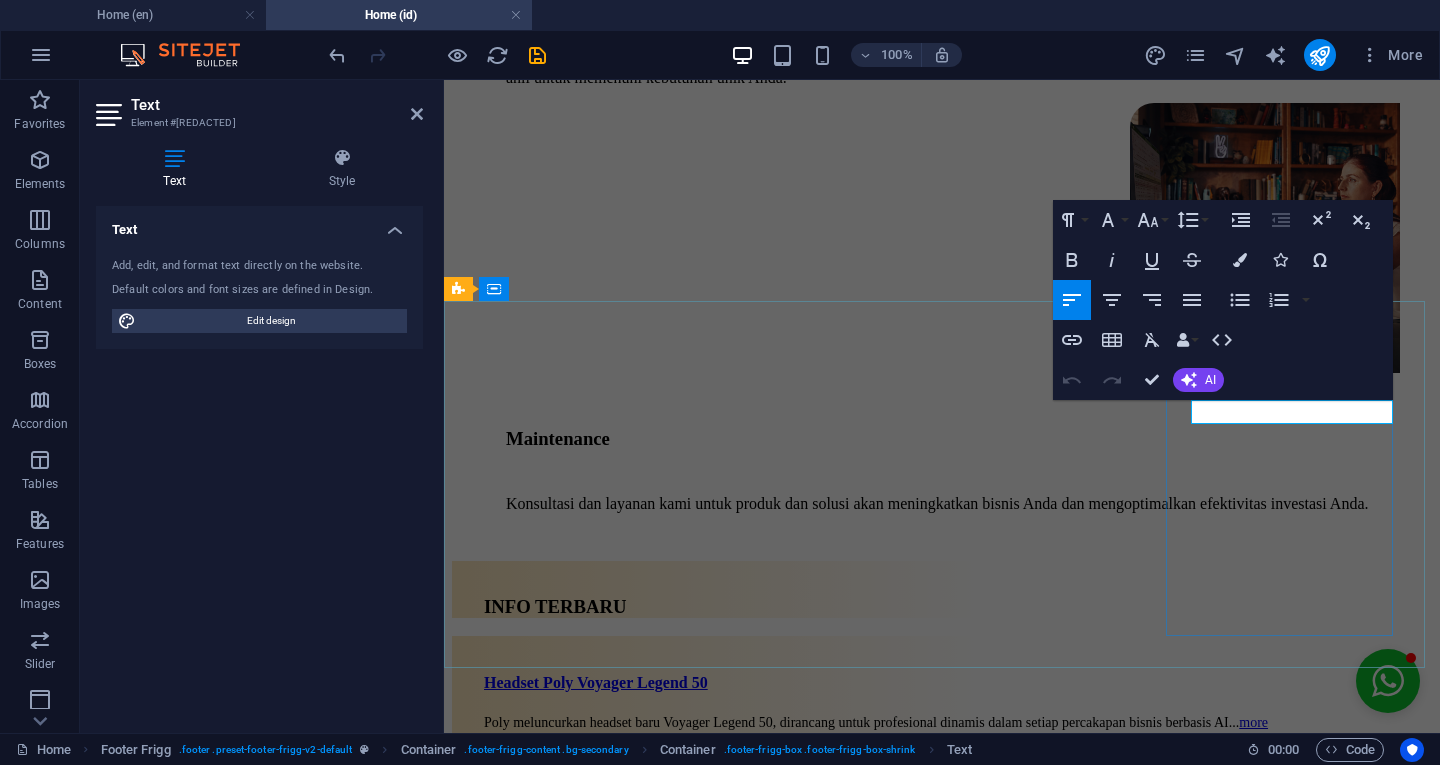 click on "Instagram" at bounding box center (942, 9026) 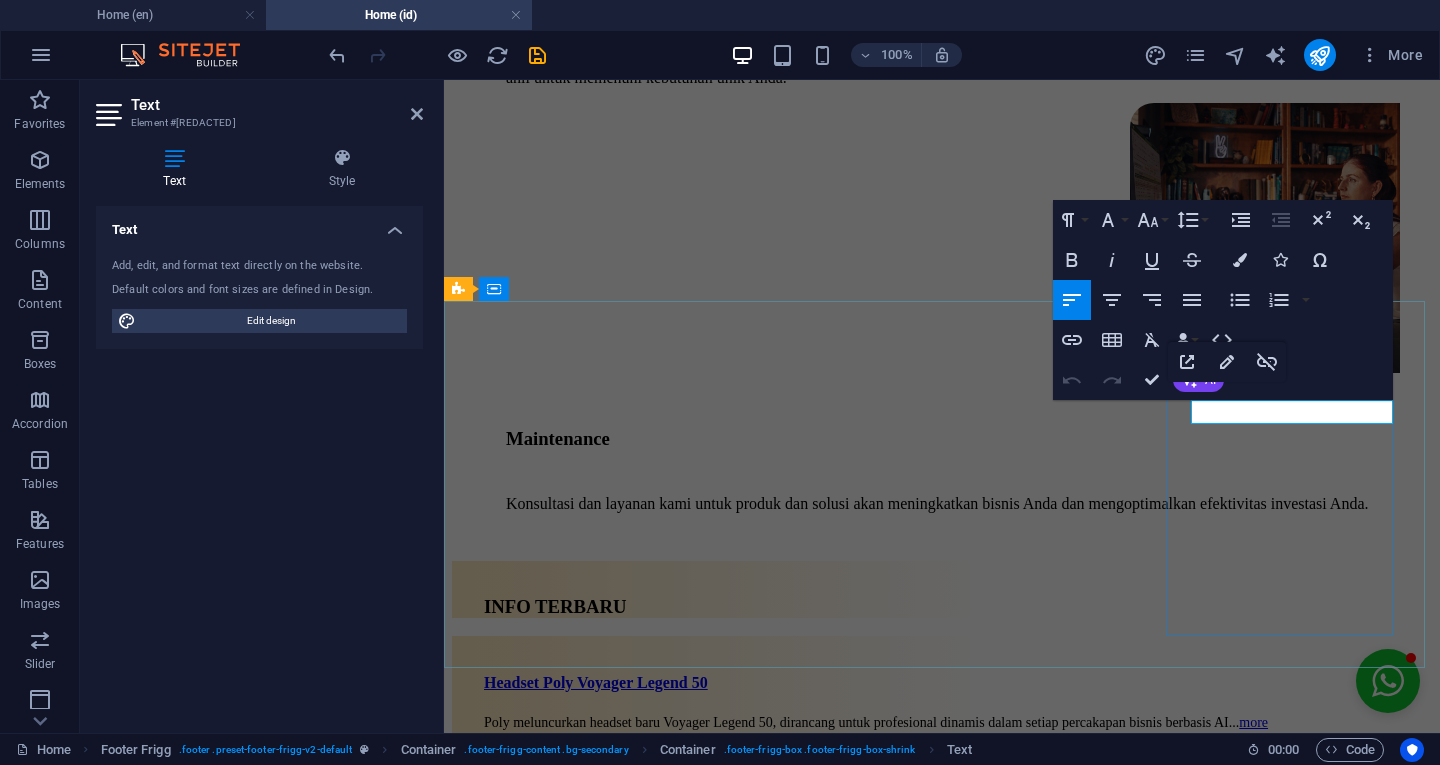 click on "Instagram" at bounding box center [516, 9025] 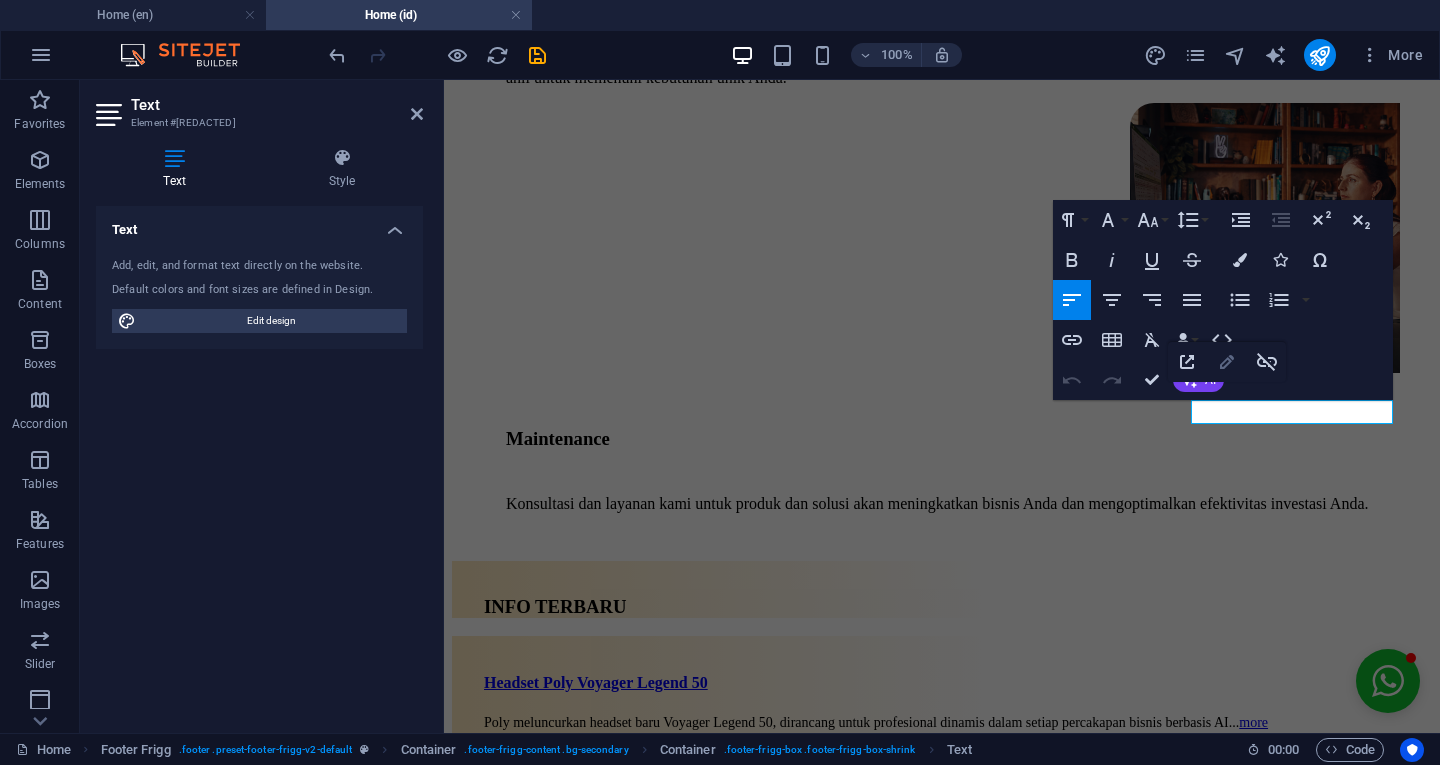 click 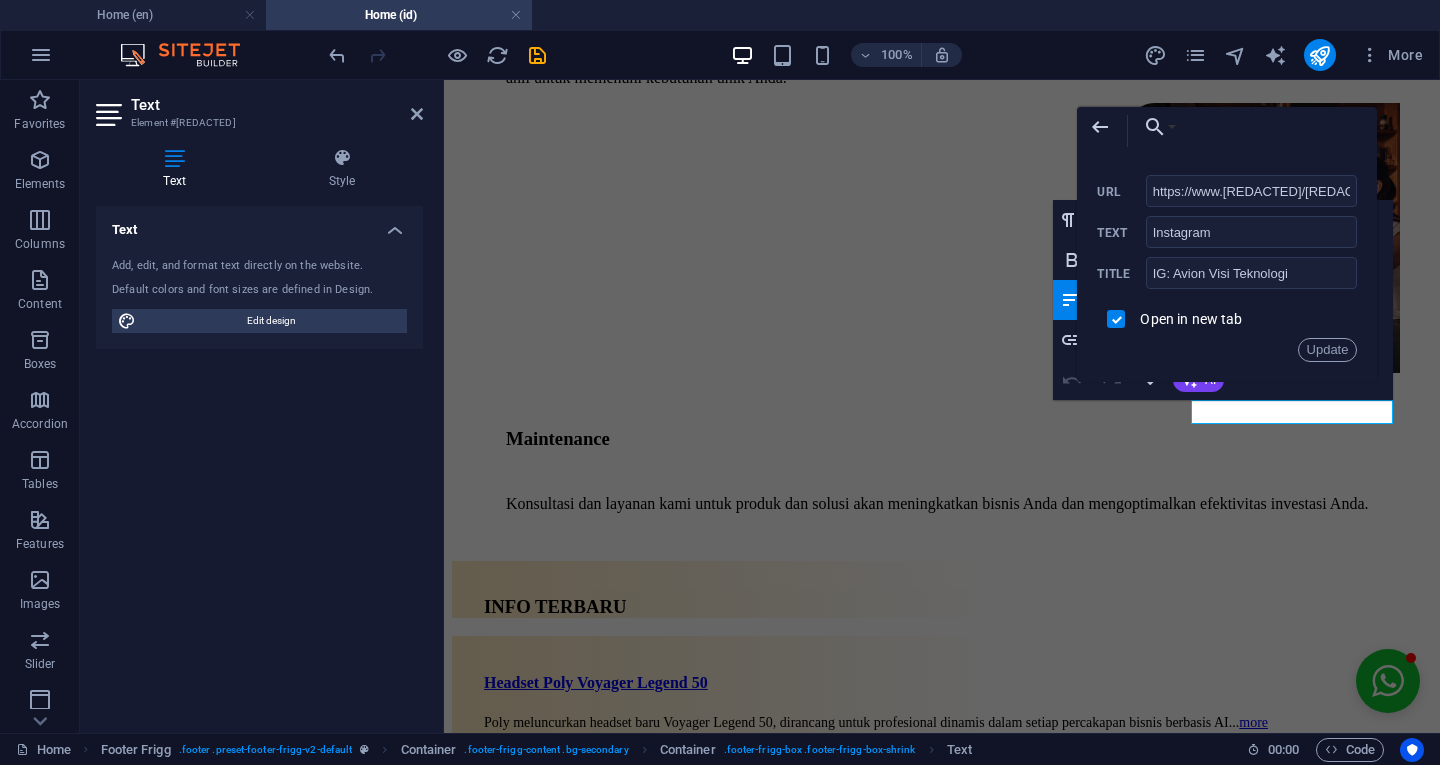 scroll, scrollTop: 0, scrollLeft: 30, axis: horizontal 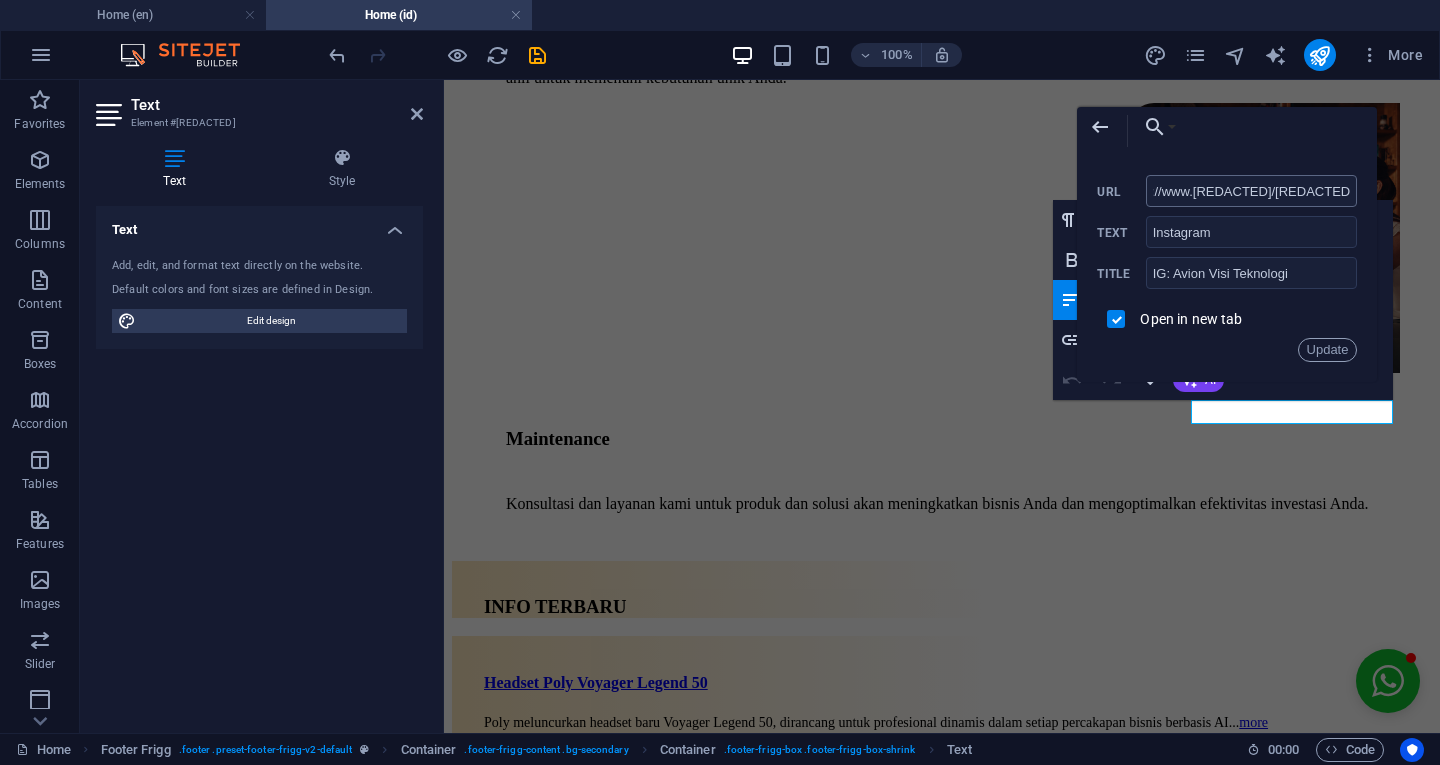 click on "https://www.[REDACTED]/[REDACTED]/" at bounding box center (1252, 191) 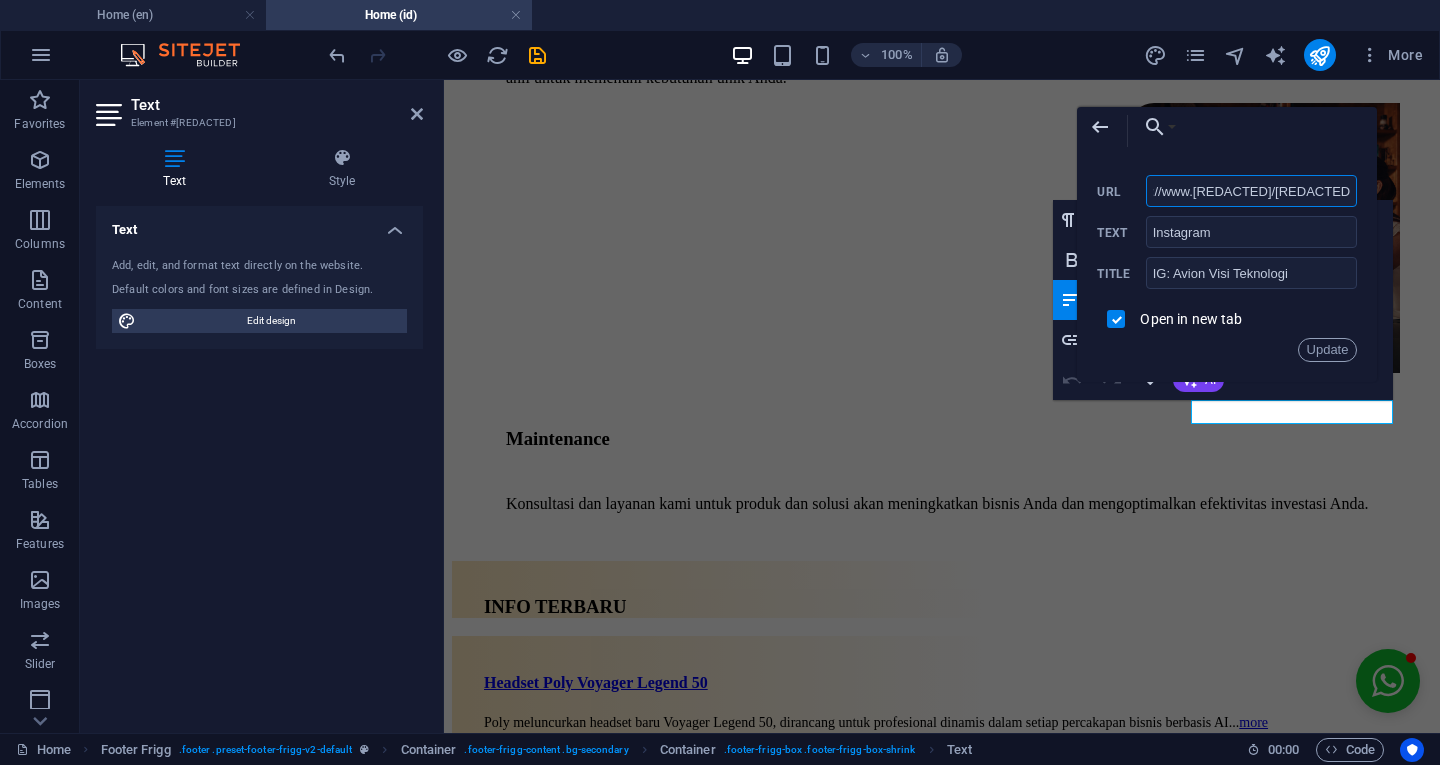 scroll, scrollTop: 0, scrollLeft: 0, axis: both 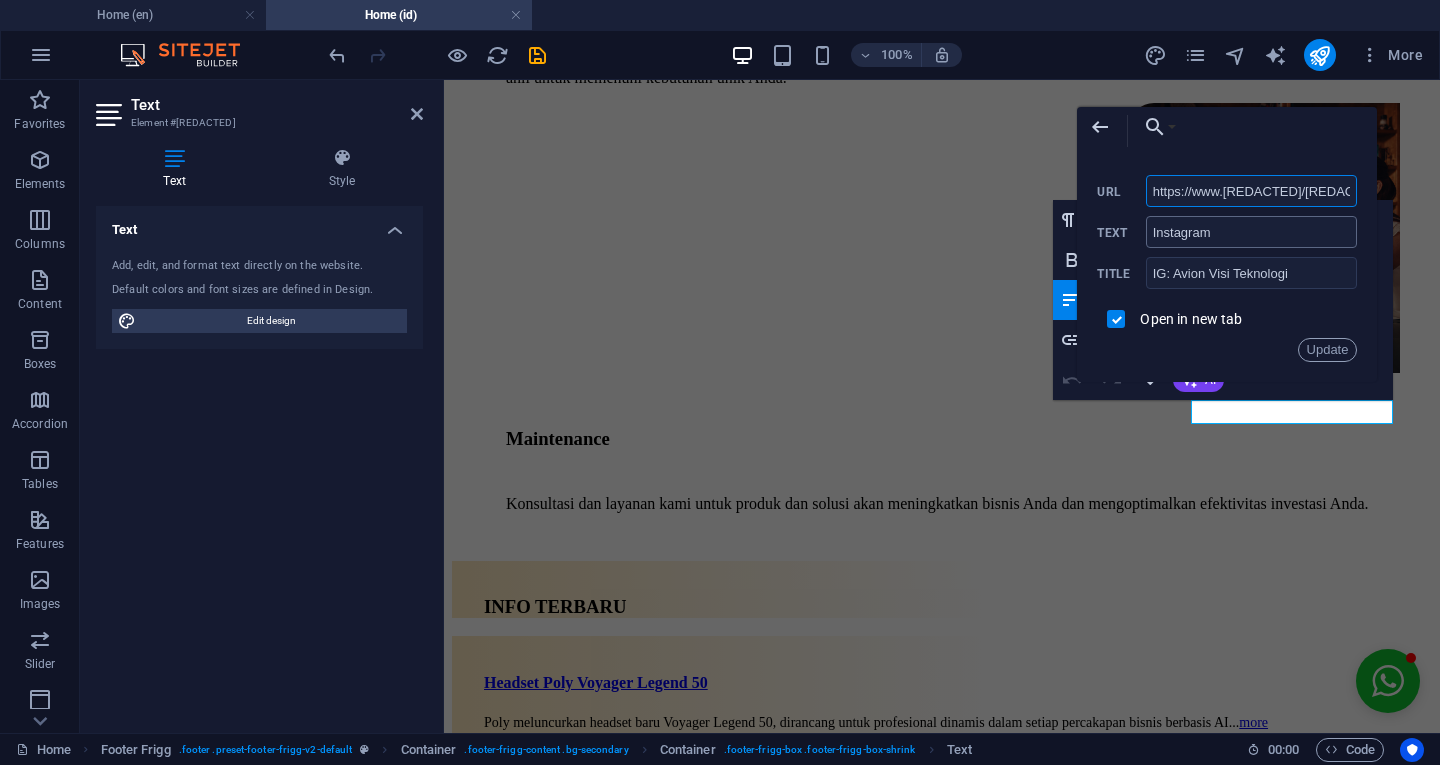 paste on "[REDACTED]" 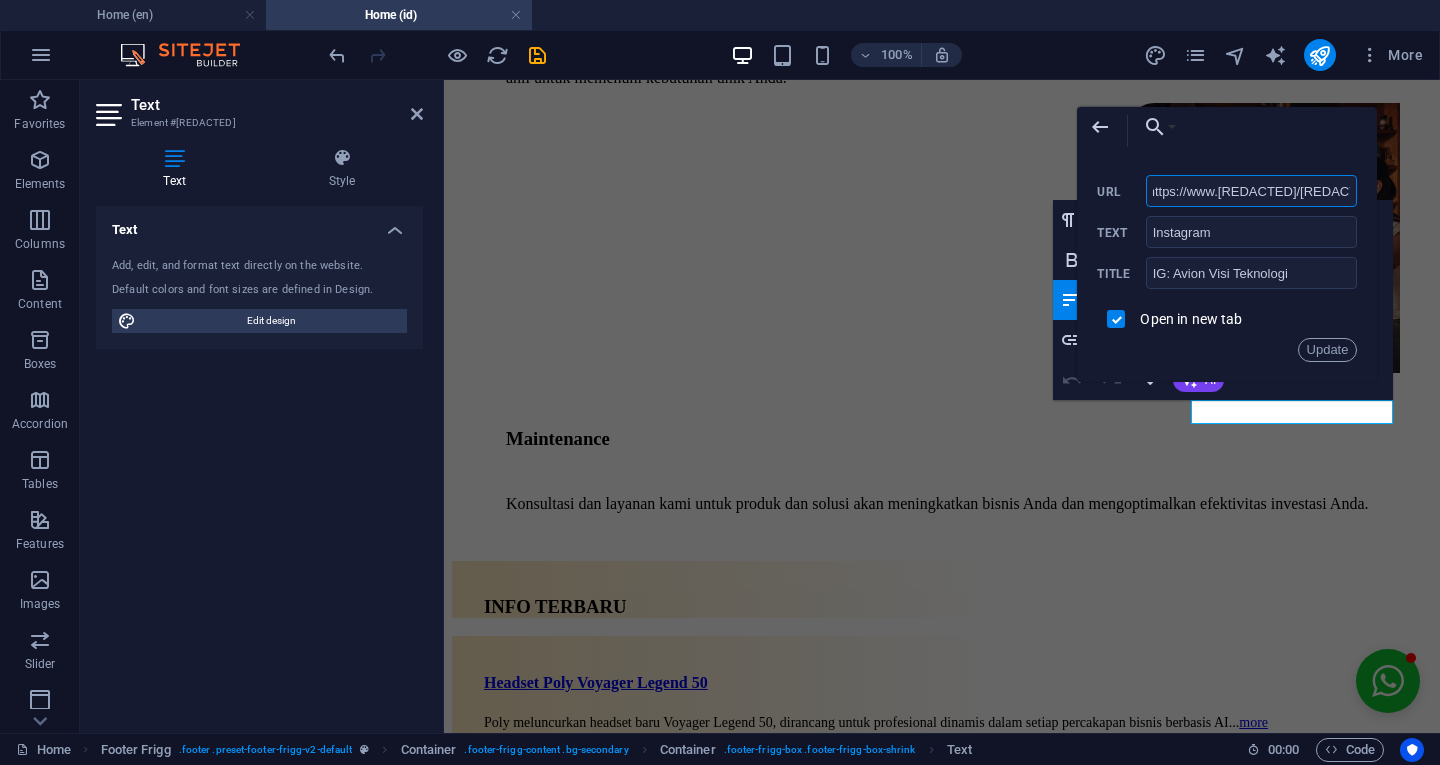 click on "https://www.[REDACTED]/[REDACTED]" at bounding box center [1252, 191] 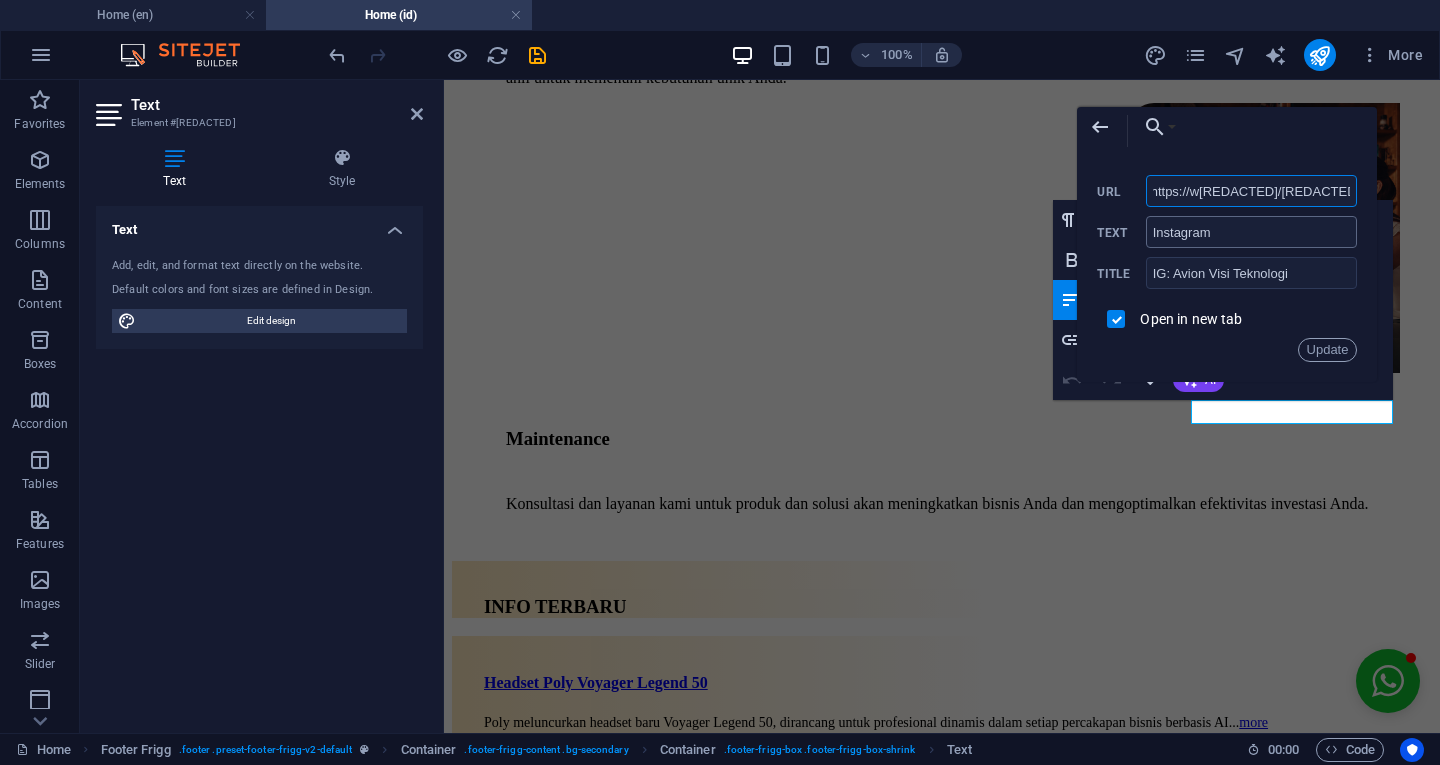 scroll, scrollTop: 0, scrollLeft: 0, axis: both 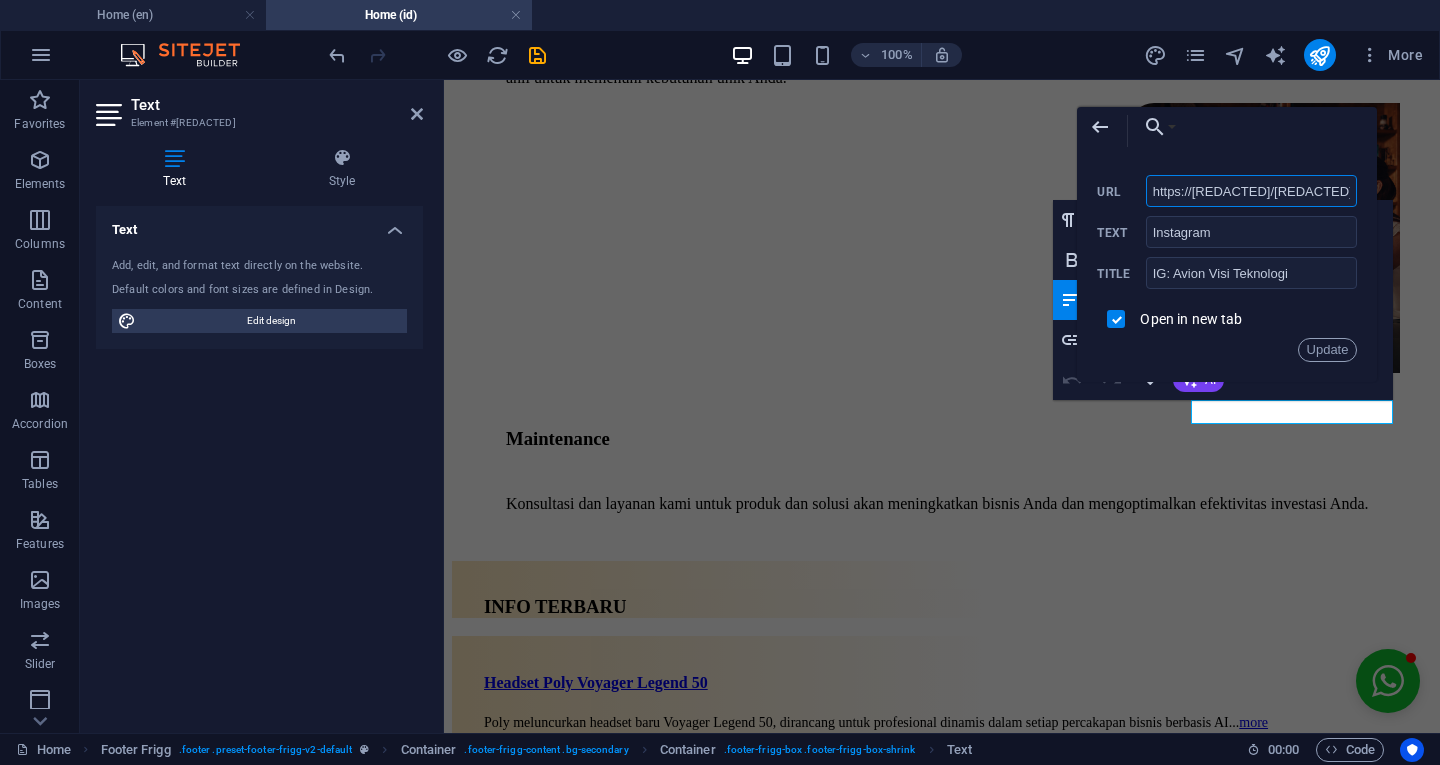 type on "https://[REDACTED]/[REDACTED]" 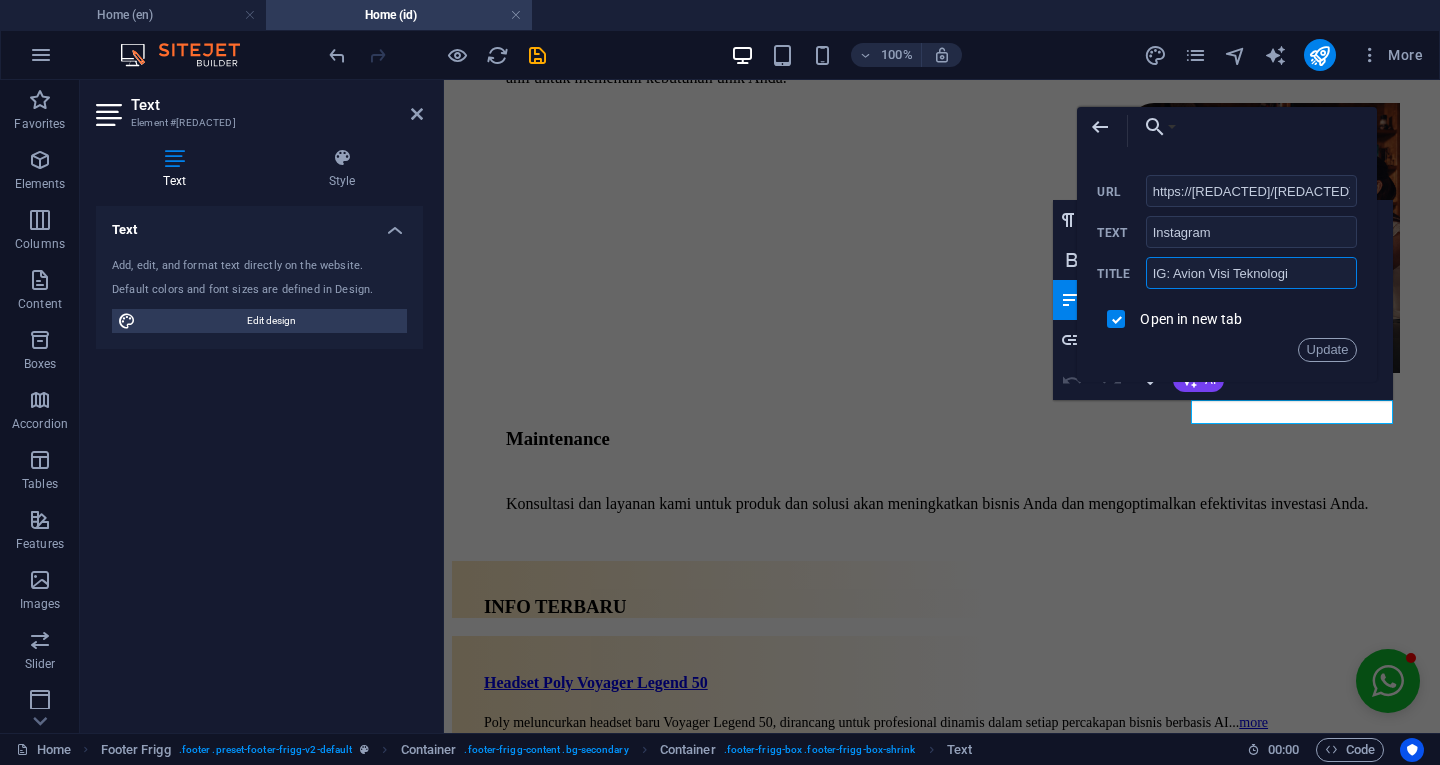 click on "IG: Avion Visi Teknologi" at bounding box center (1252, 273) 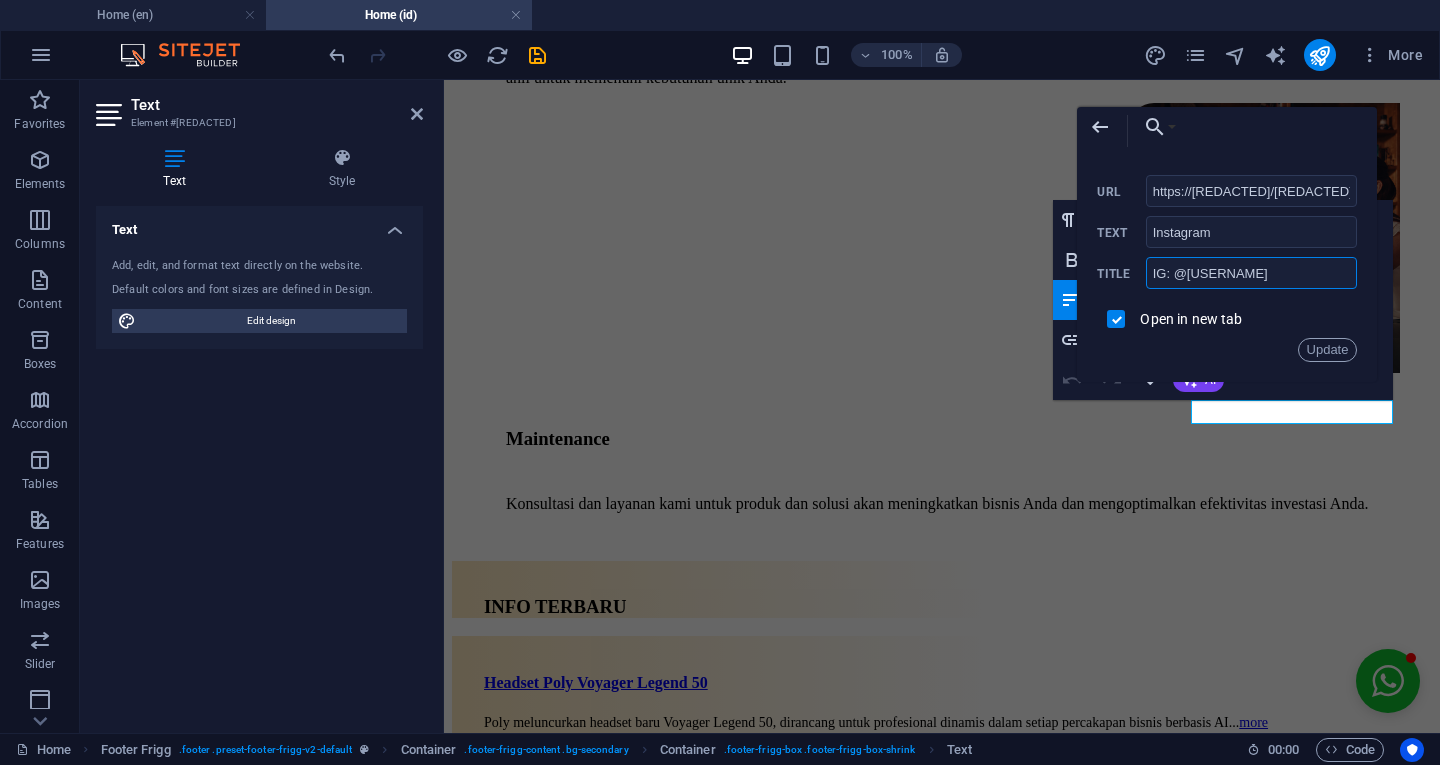 type on "IG: @[USERNAME]" 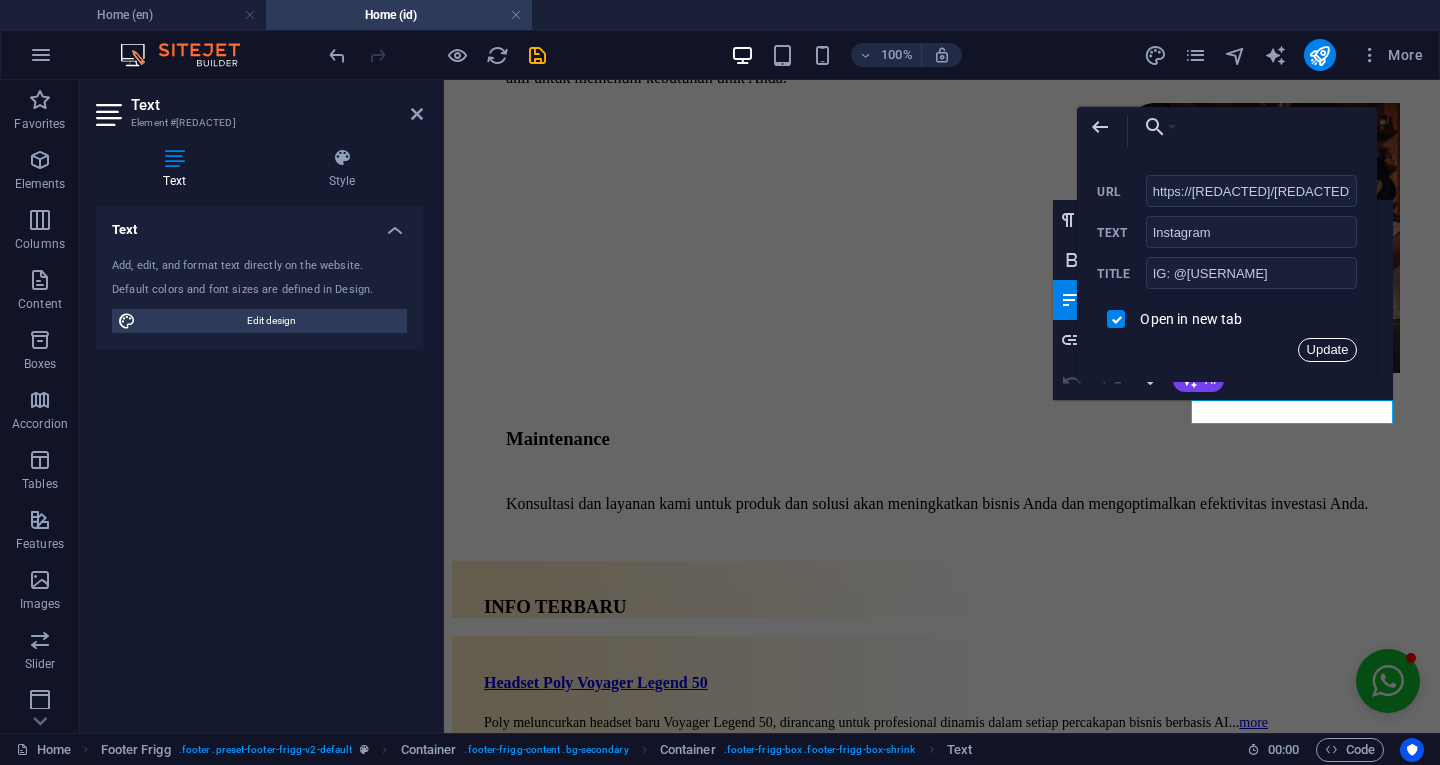 click on "Update" at bounding box center (1328, 350) 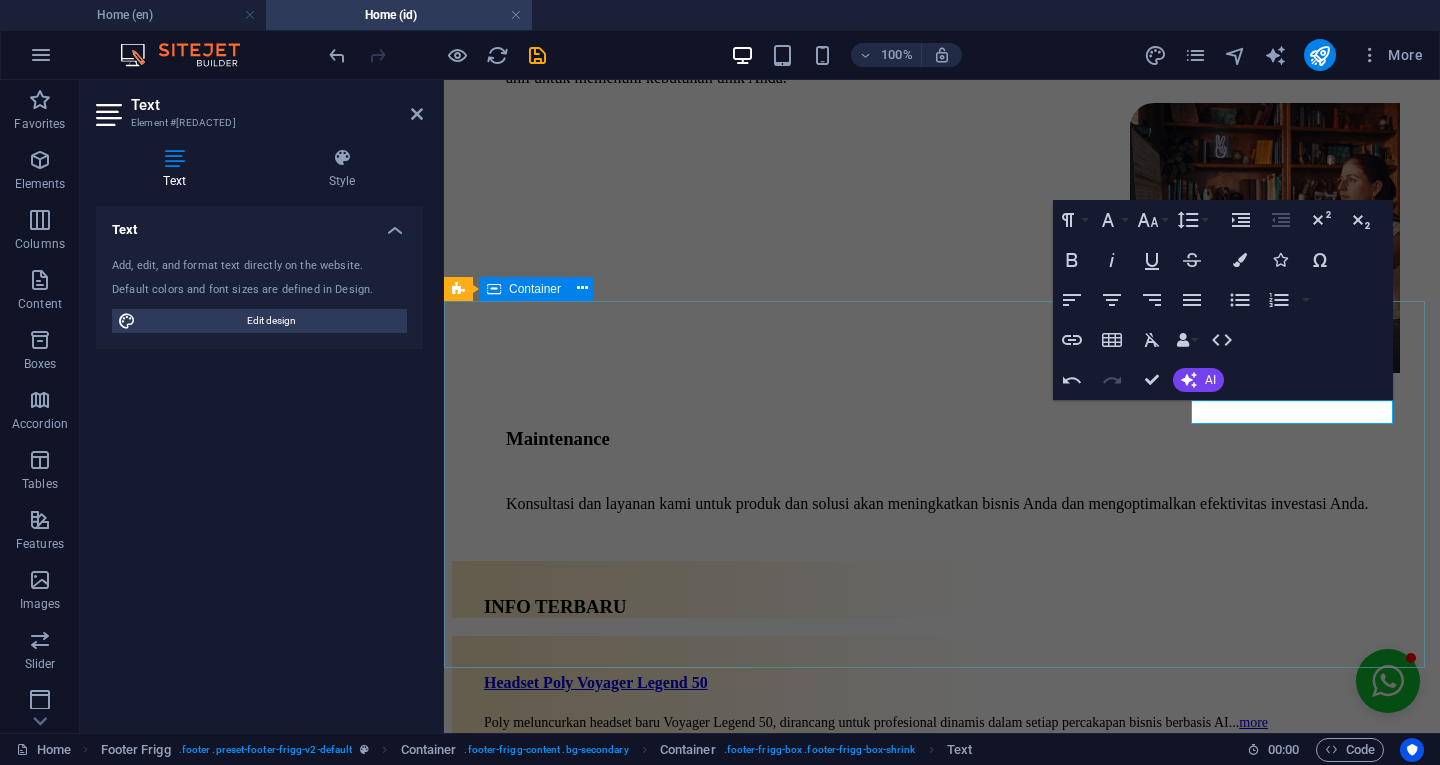 click on "PT Avion Visi Teknologi [DISTRICT], [BUILDING] [FLOOR] [UNIT], [LOT], [DISTRICT] [POSTAL_CODE] +[COUNTRY_CODE] [AREA_CODE] [PHONE_NUMBER] +[COUNTRY_CODE] [AREA_CODE] [PHONE_NUMBER] info@[USERNAME]
Panel only seen by widget owner
Edit widget
Views
4% Share" at bounding box center (942, 6212) 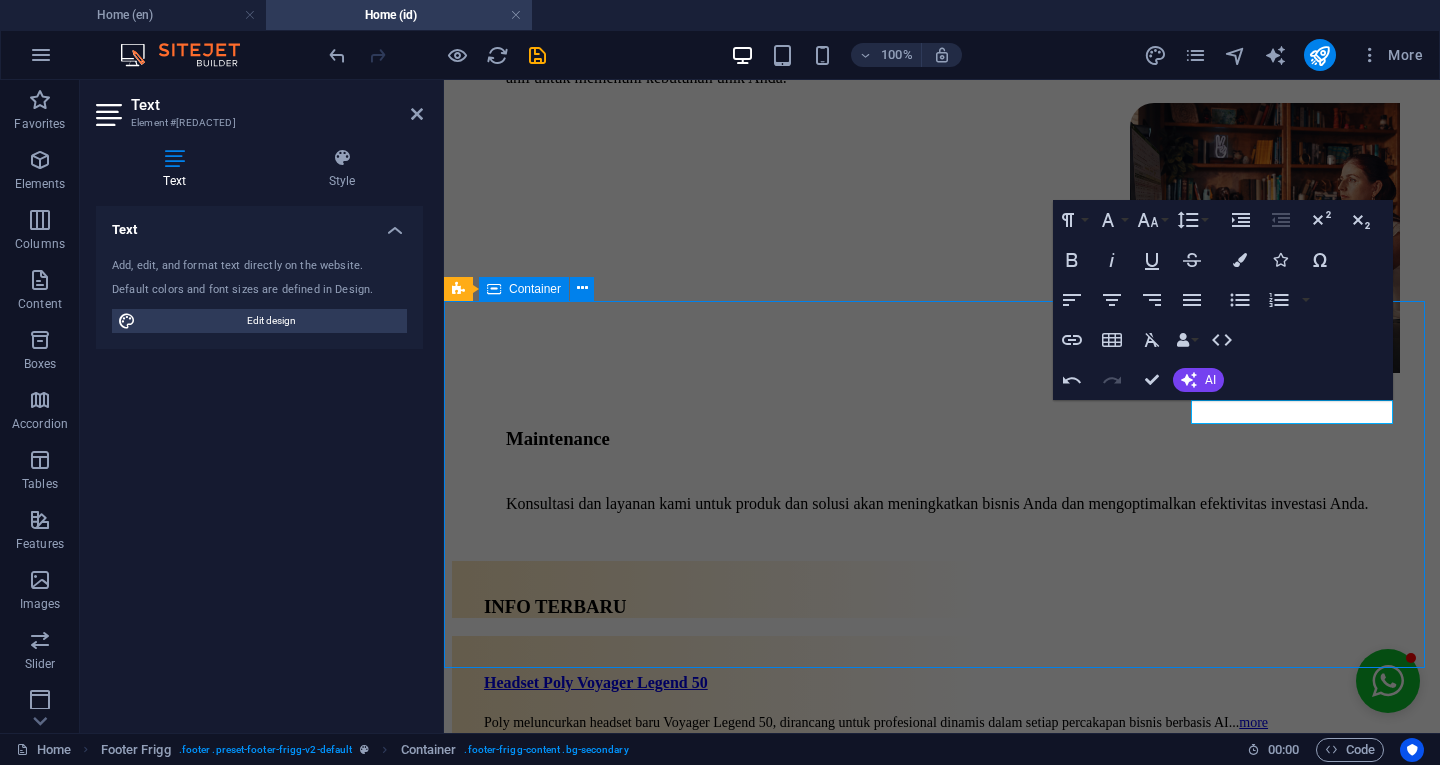 scroll, scrollTop: 2073, scrollLeft: 0, axis: vertical 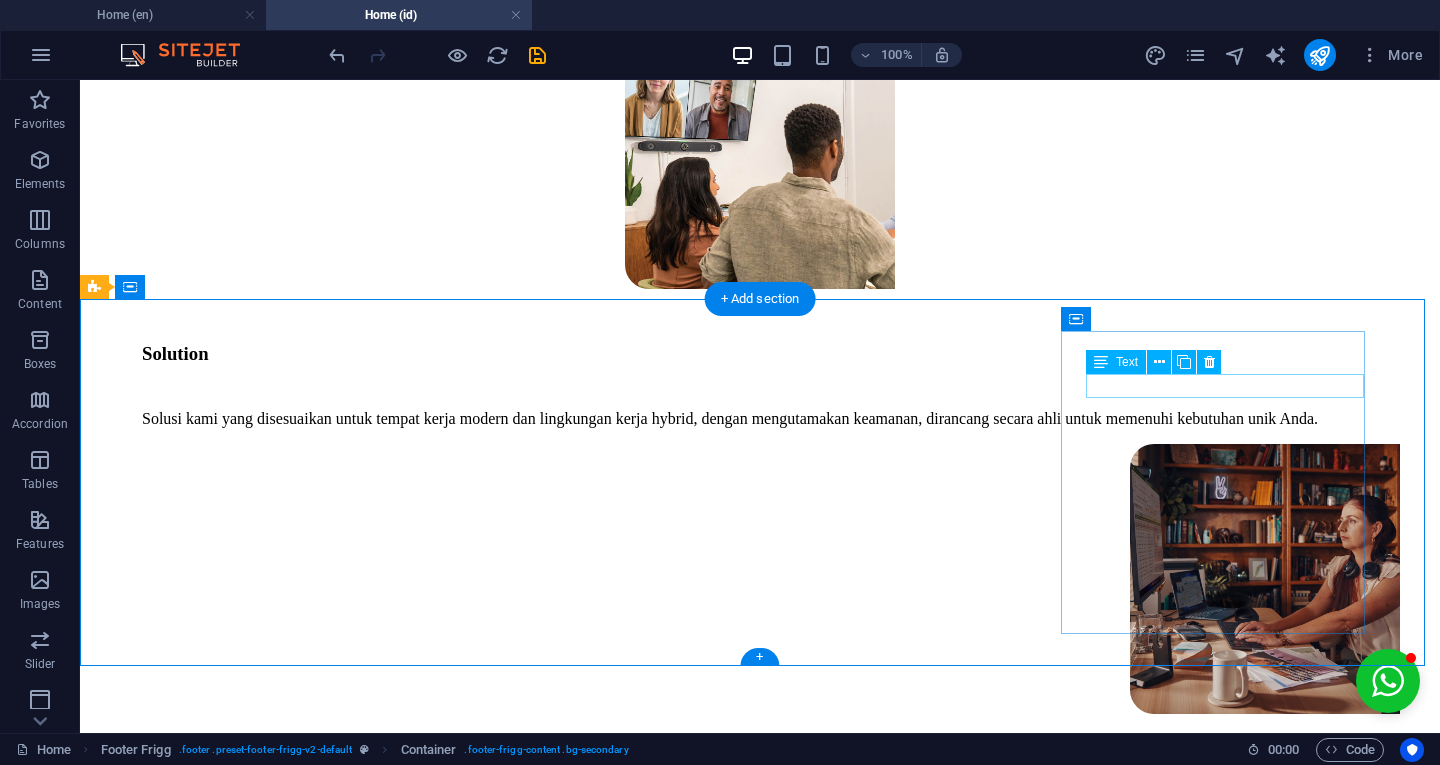 click on "Facebook" at bounding box center [760, 10276] 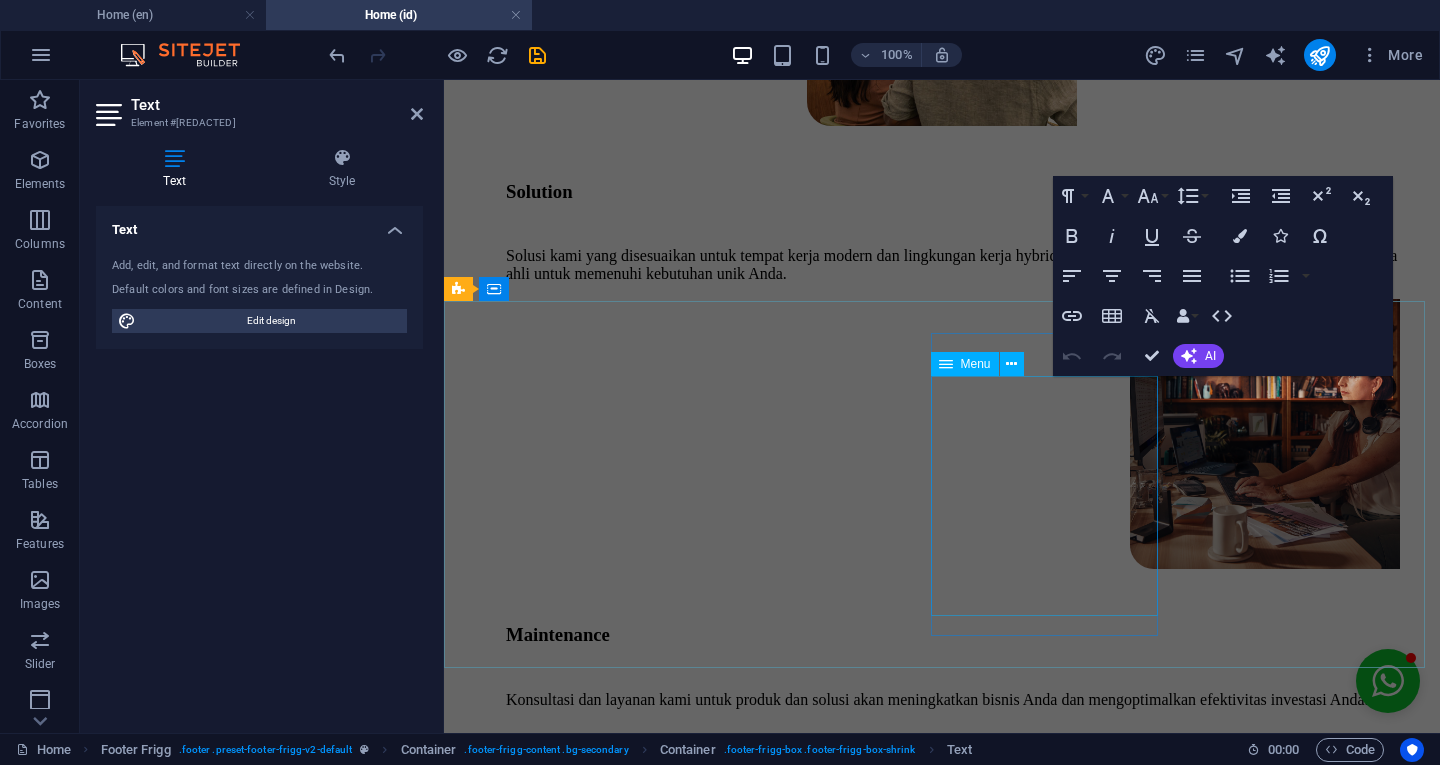 scroll, scrollTop: 2269, scrollLeft: 0, axis: vertical 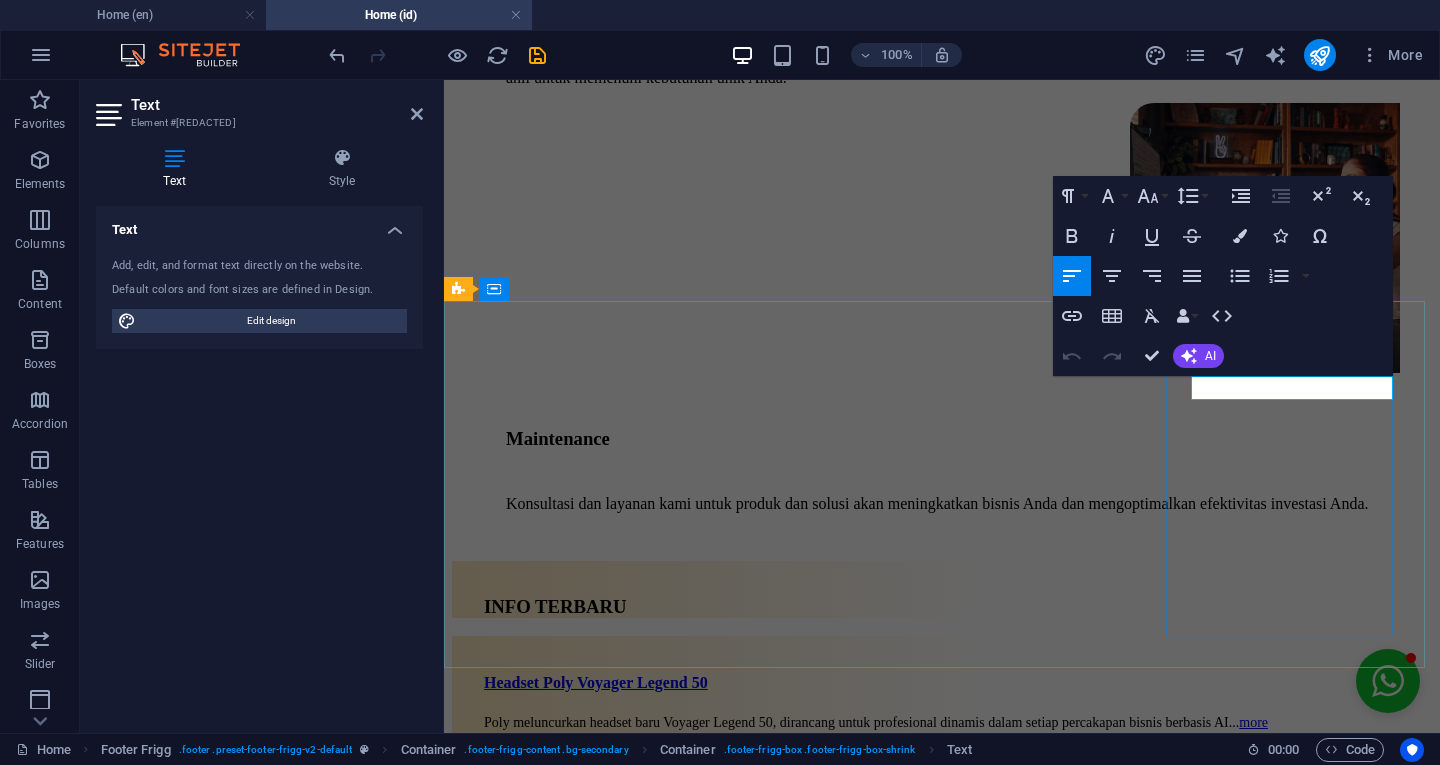 click on "Facebook" at bounding box center (942, 8056) 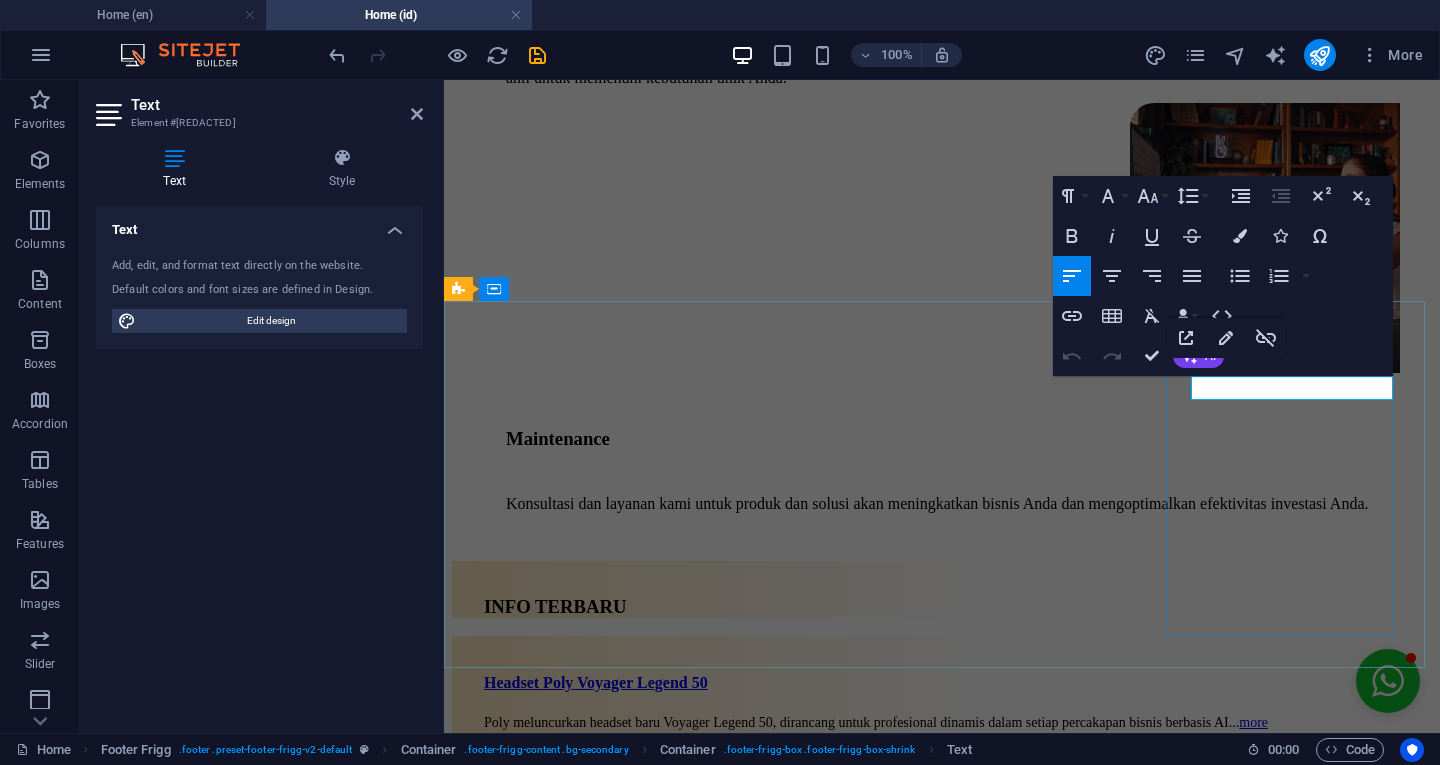 click on "Facebook" at bounding box center [515, 8055] 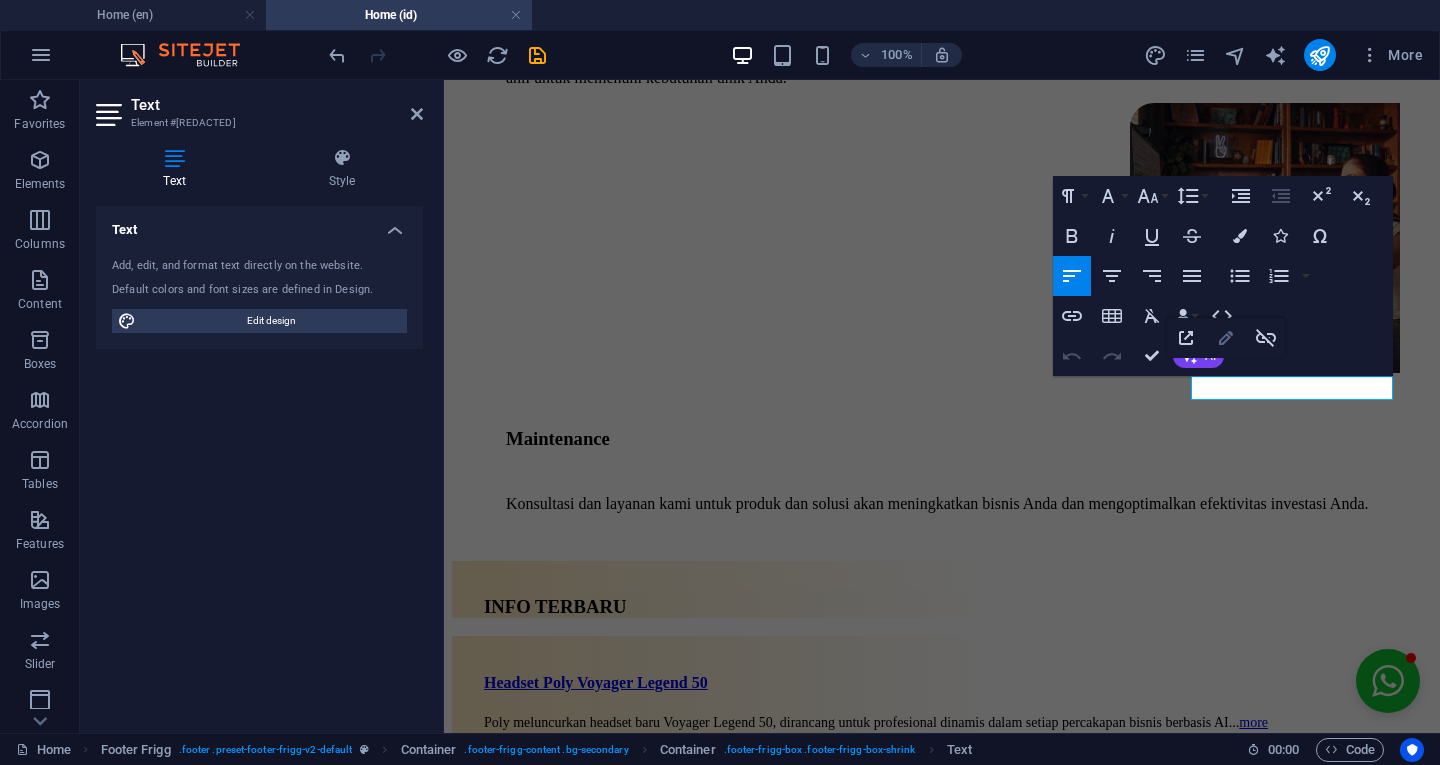 click 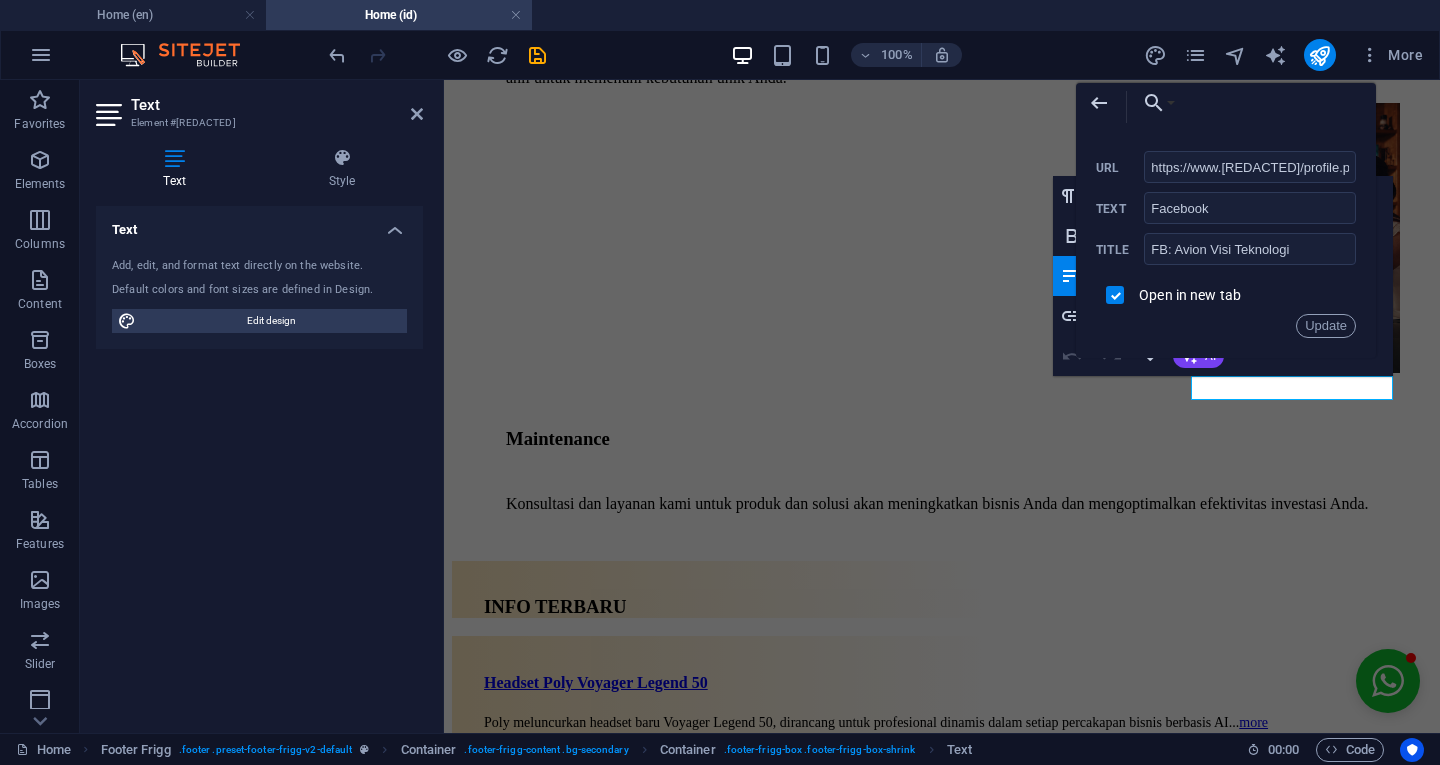 scroll, scrollTop: 0, scrollLeft: 143, axis: horizontal 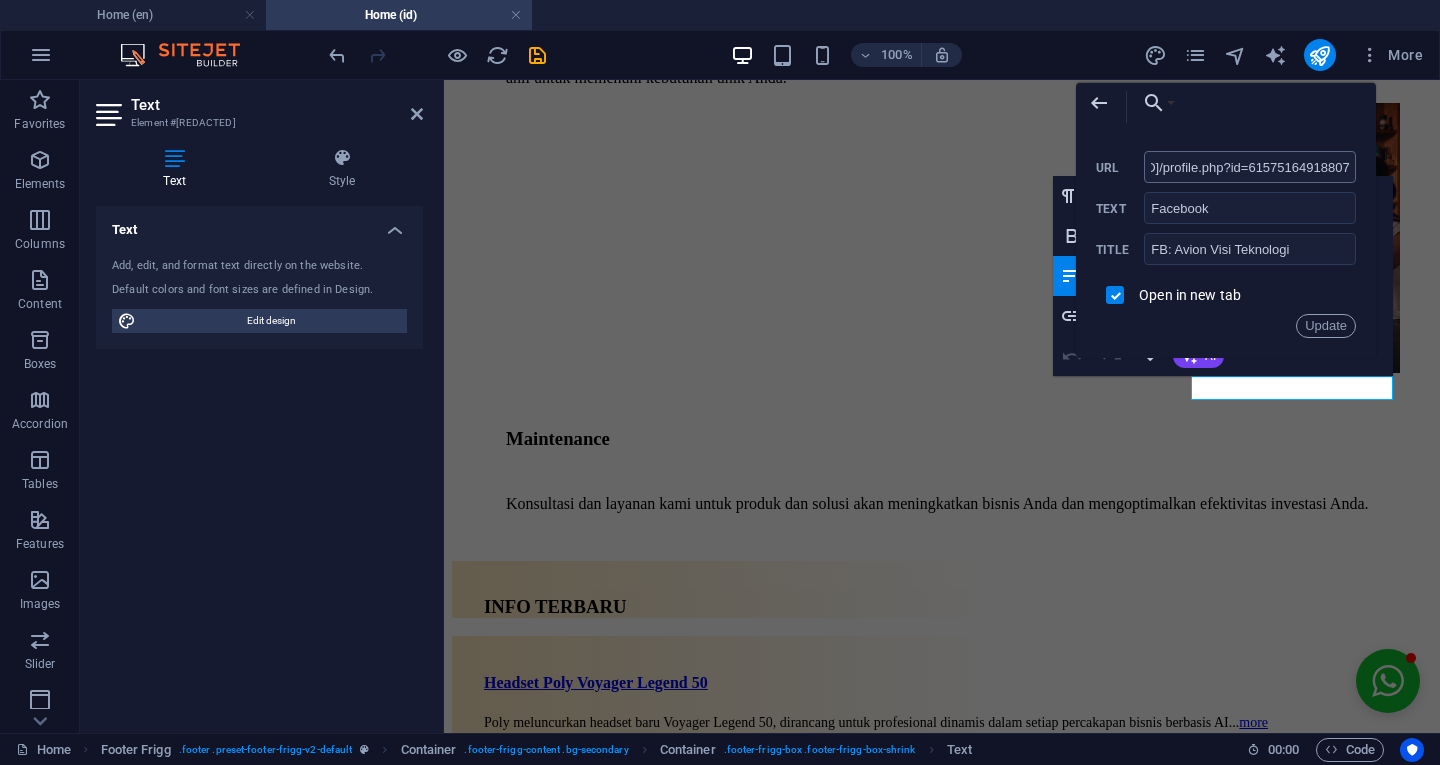 click on "https://www.[REDACTED]/profile.php?id=61575164918807" at bounding box center [1250, 167] 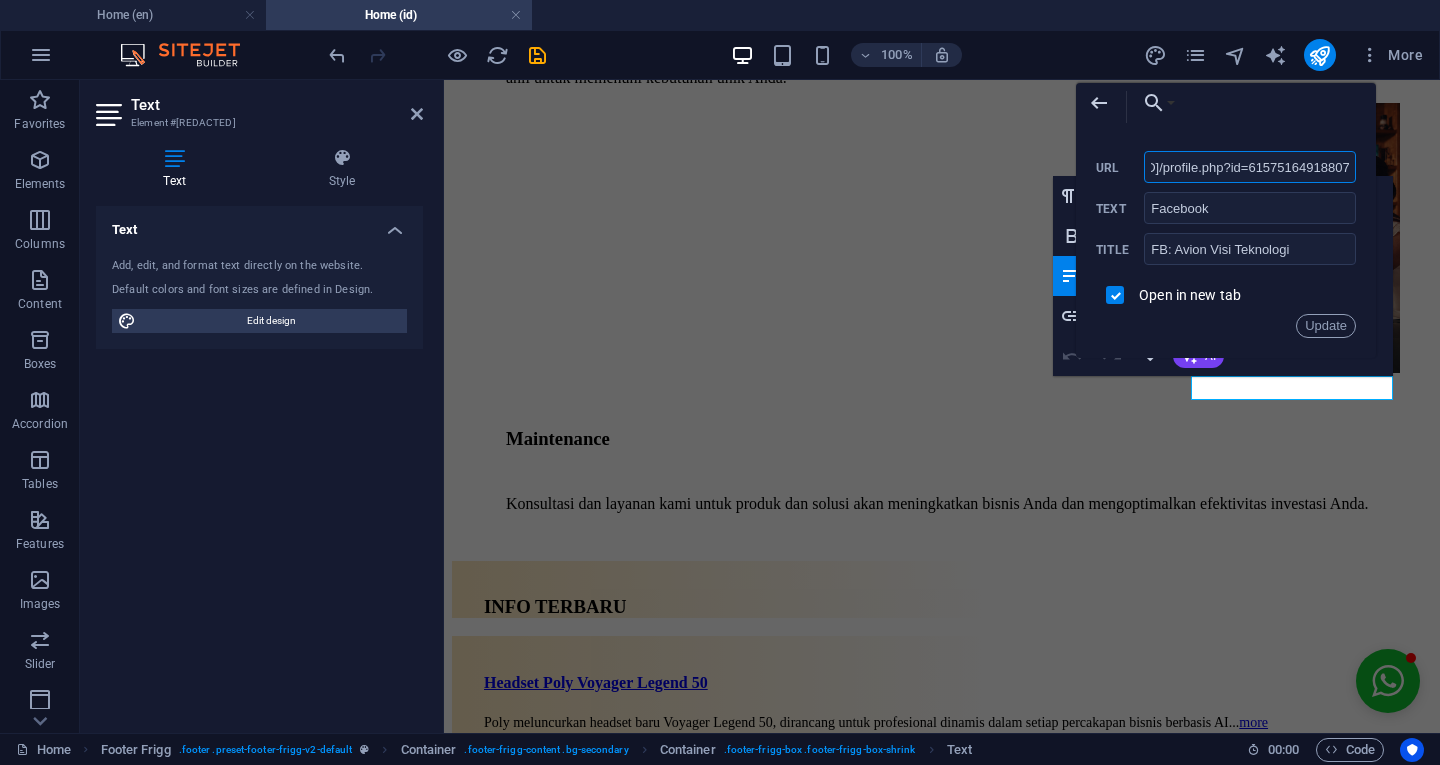 scroll, scrollTop: 0, scrollLeft: 0, axis: both 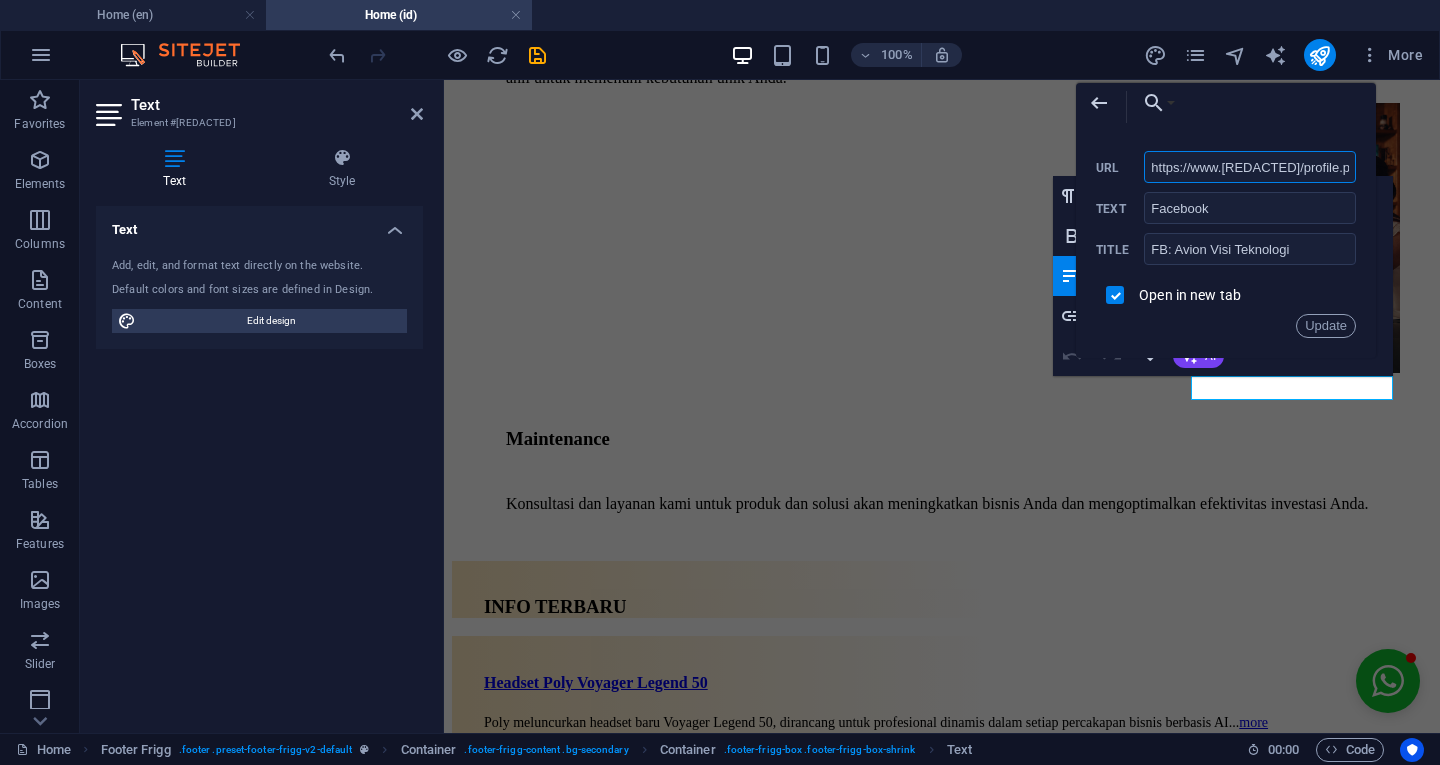 paste on "[REDACTED]/[REDACTED]/" 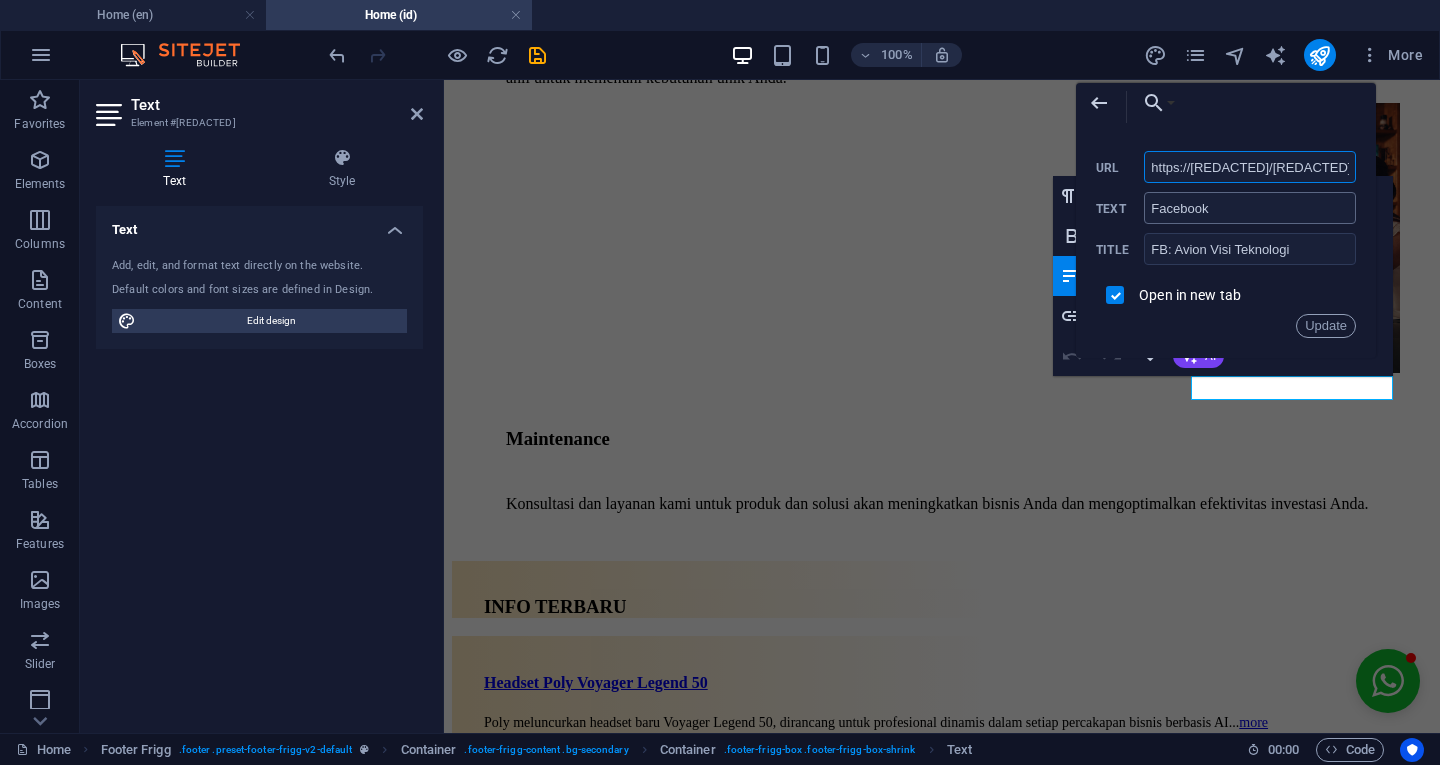 type on "https://[REDACTED]/[REDACTED]/" 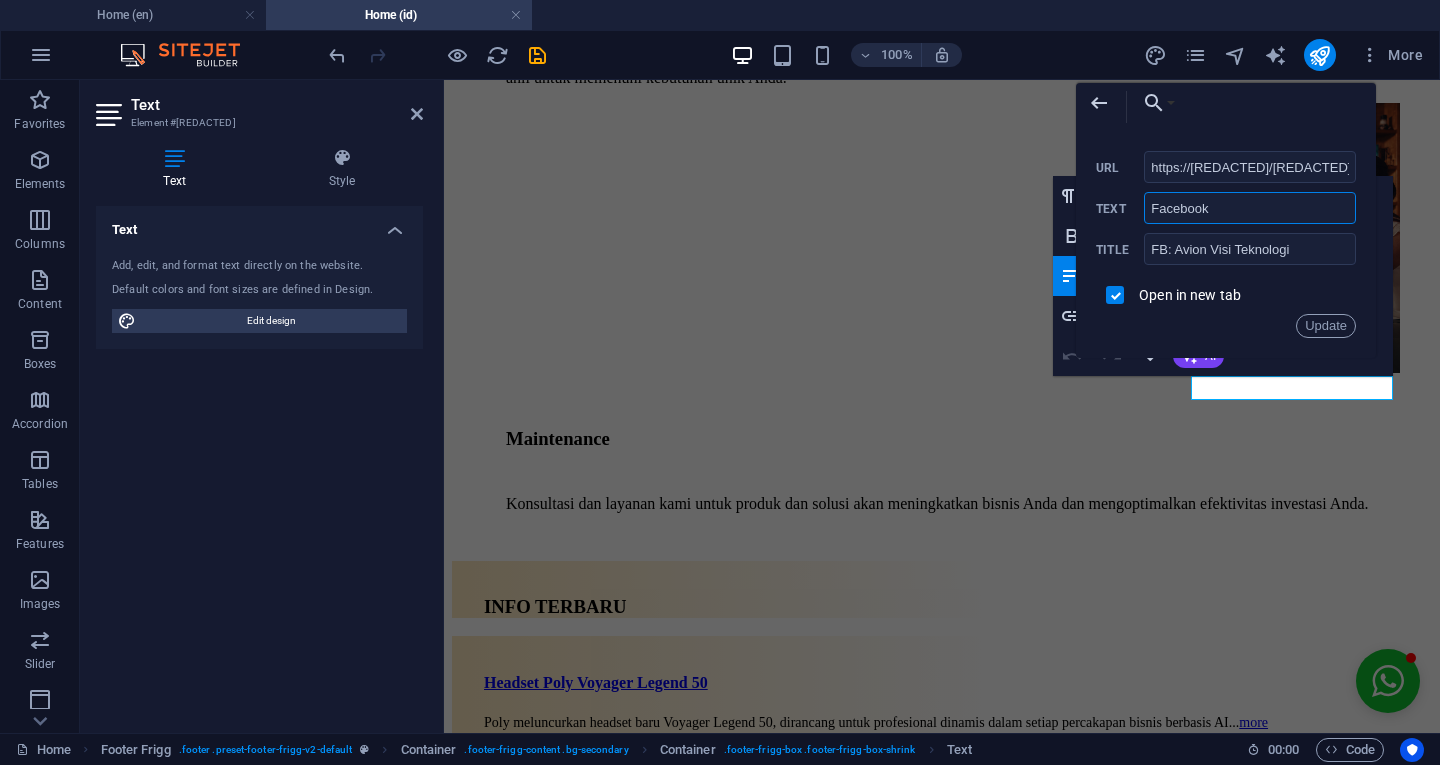 click on "Facebook" at bounding box center [1250, 208] 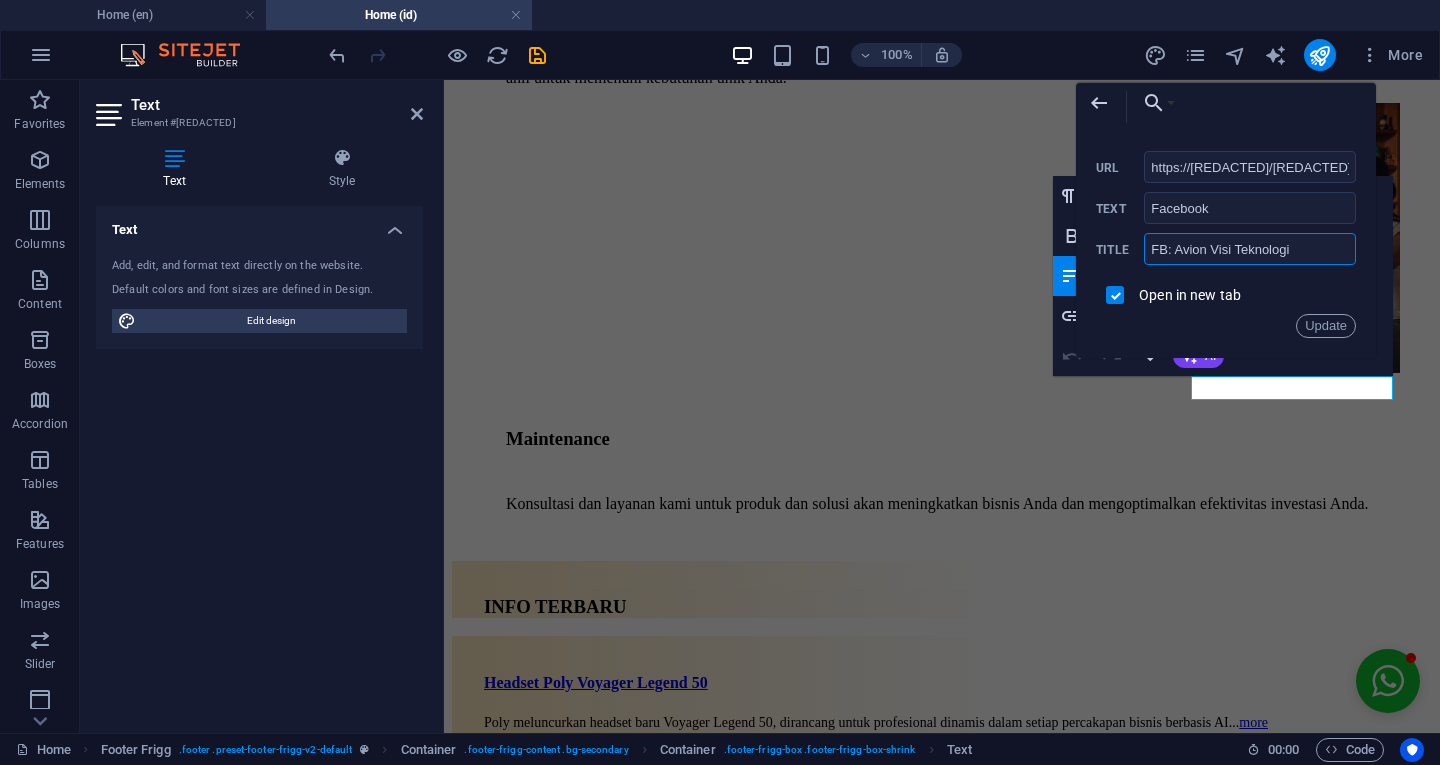 click on "FB: Avion Visi Teknologi" at bounding box center [1250, 249] 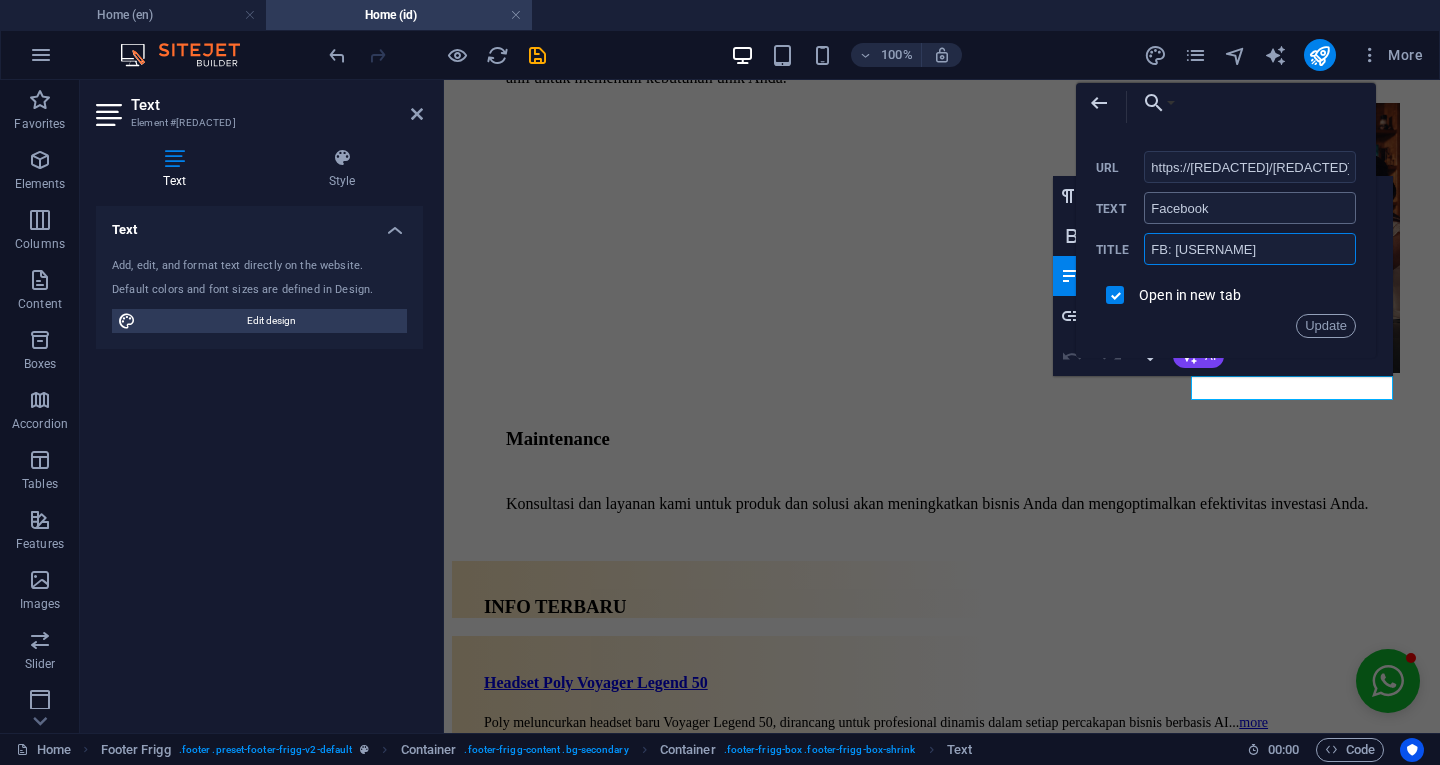 type on "FB: [USERNAME]" 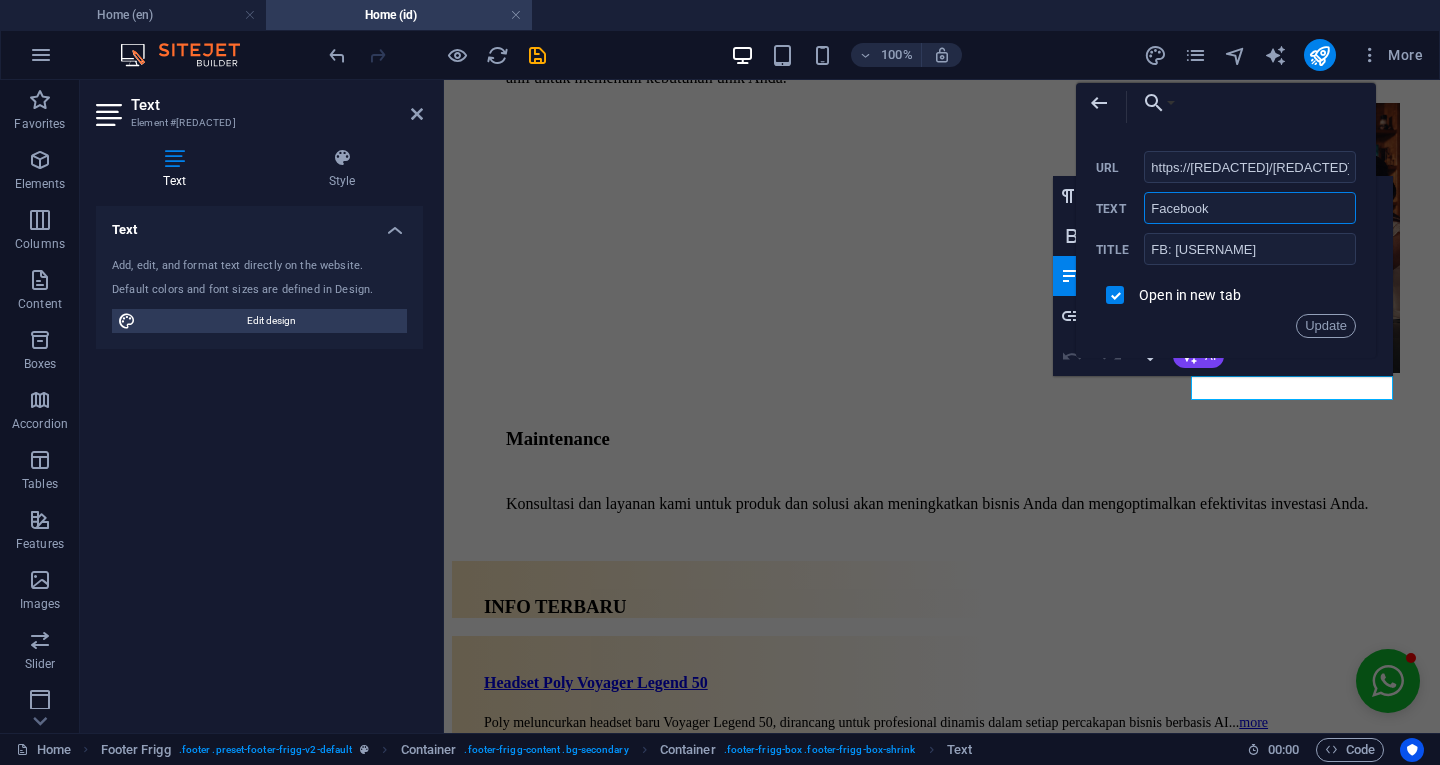 click on "Facebook" at bounding box center [1250, 208] 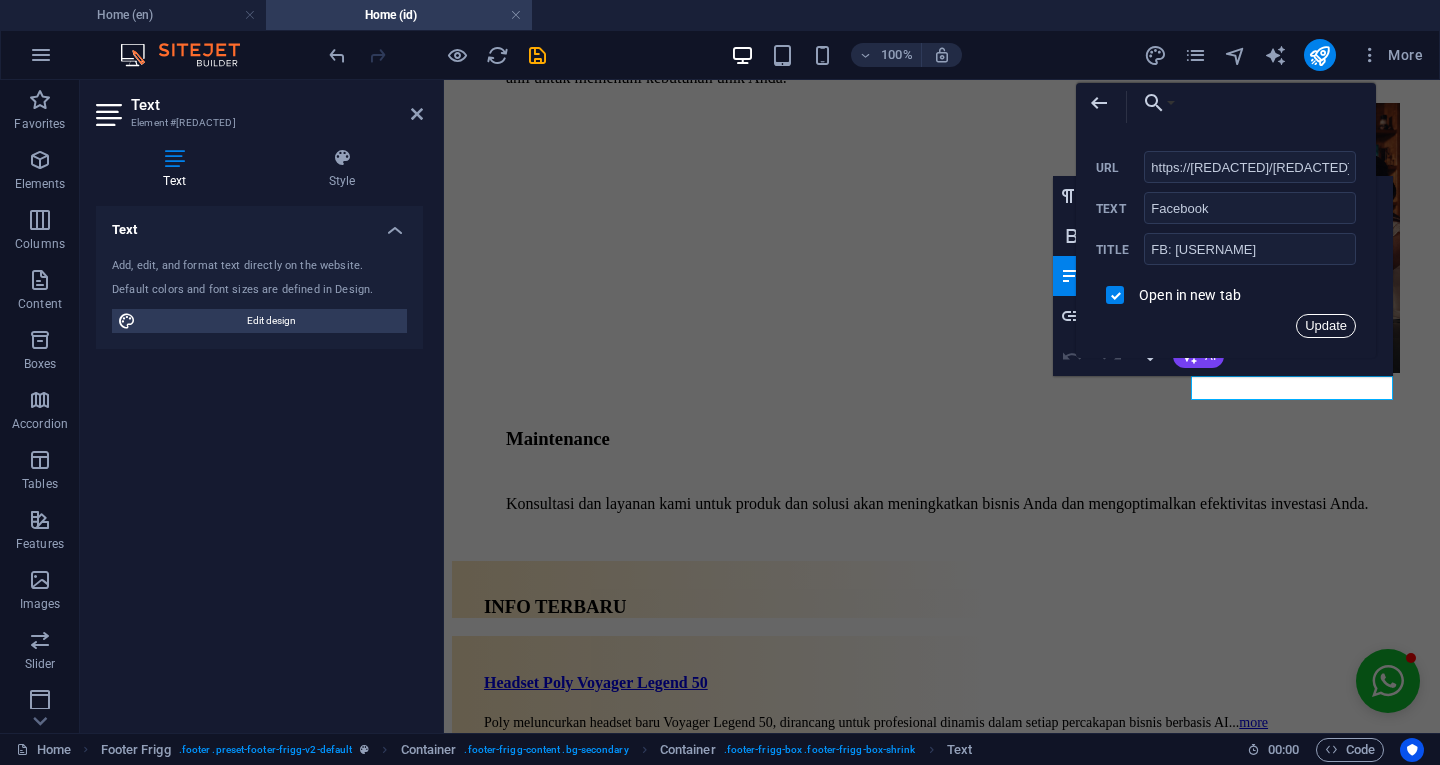 click on "Update" at bounding box center [1326, 326] 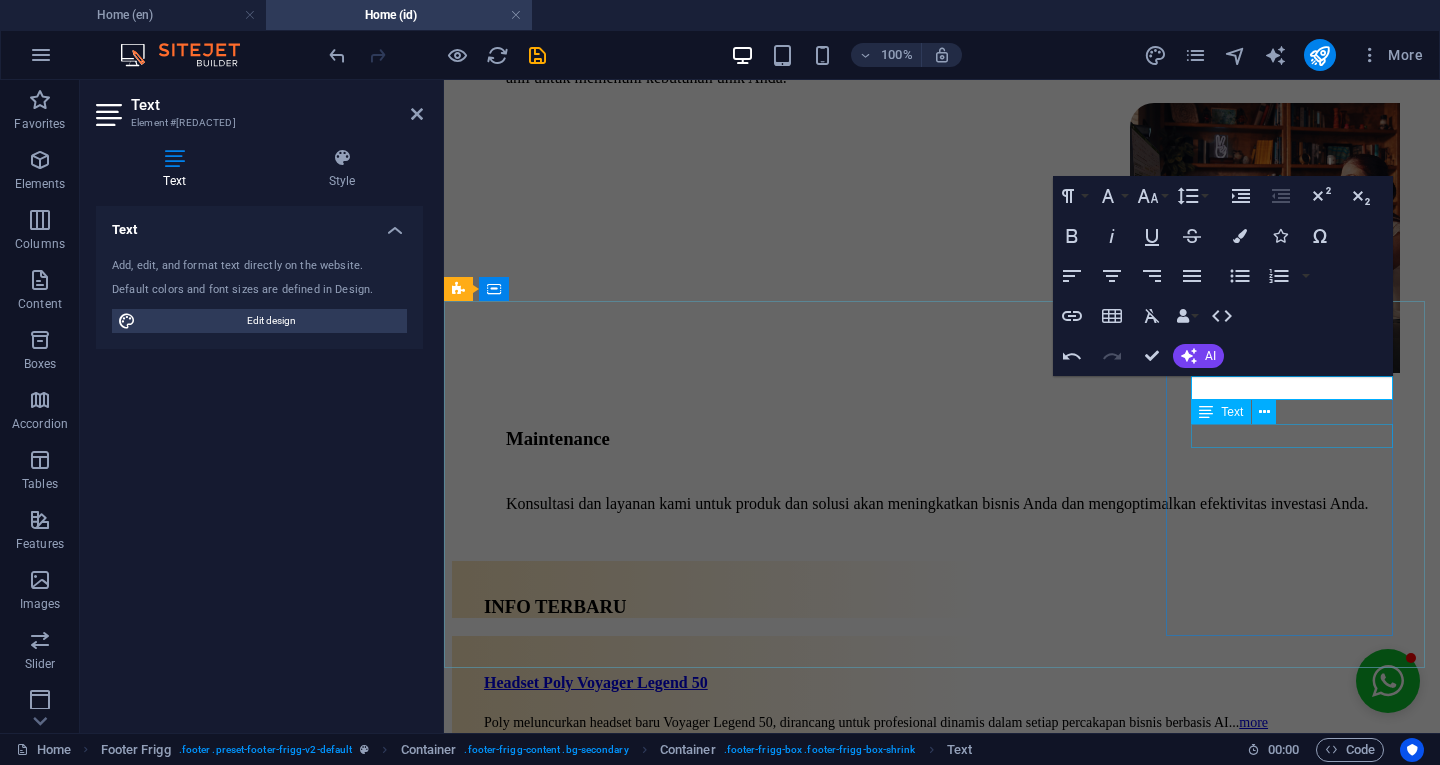 click on "Tokopedia" at bounding box center [942, 9827] 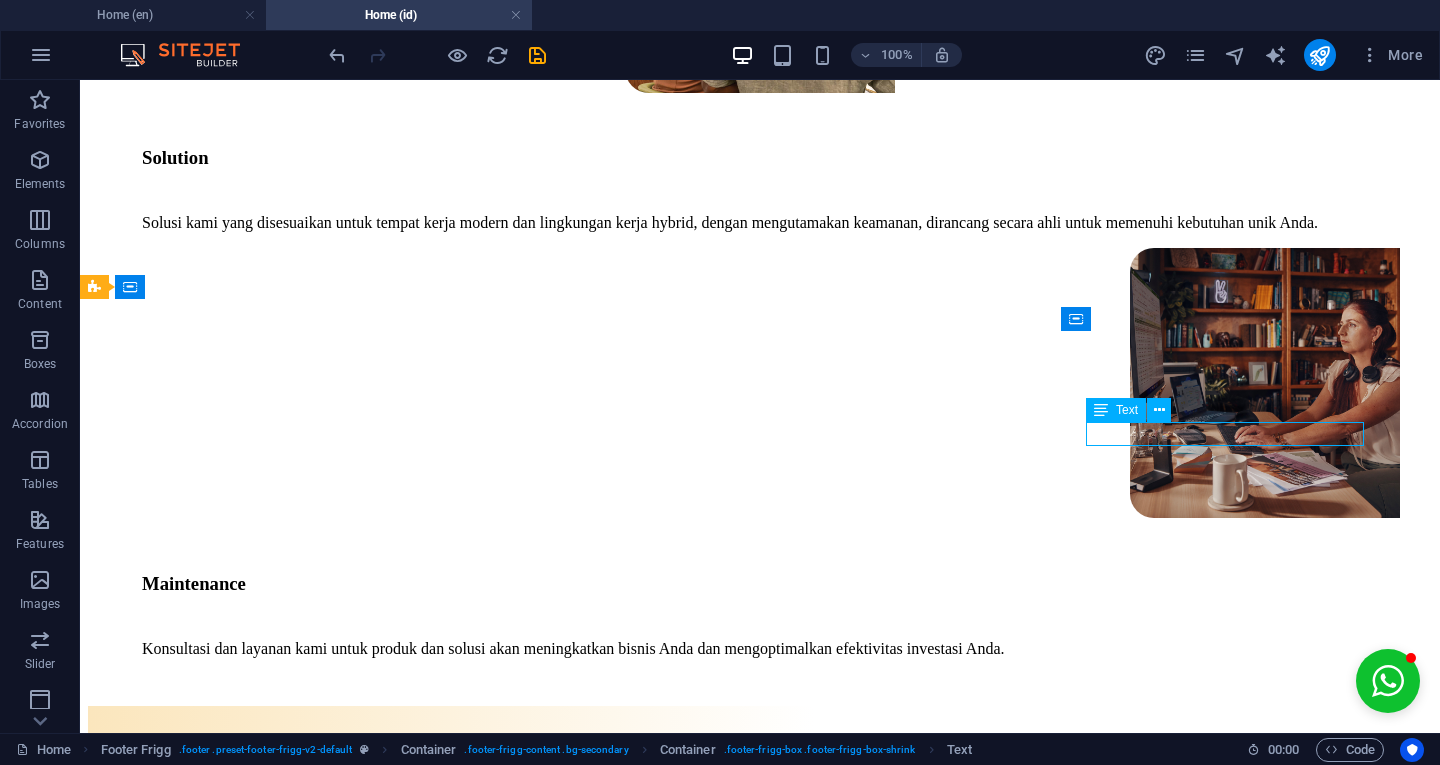 scroll, scrollTop: 2073, scrollLeft: 0, axis: vertical 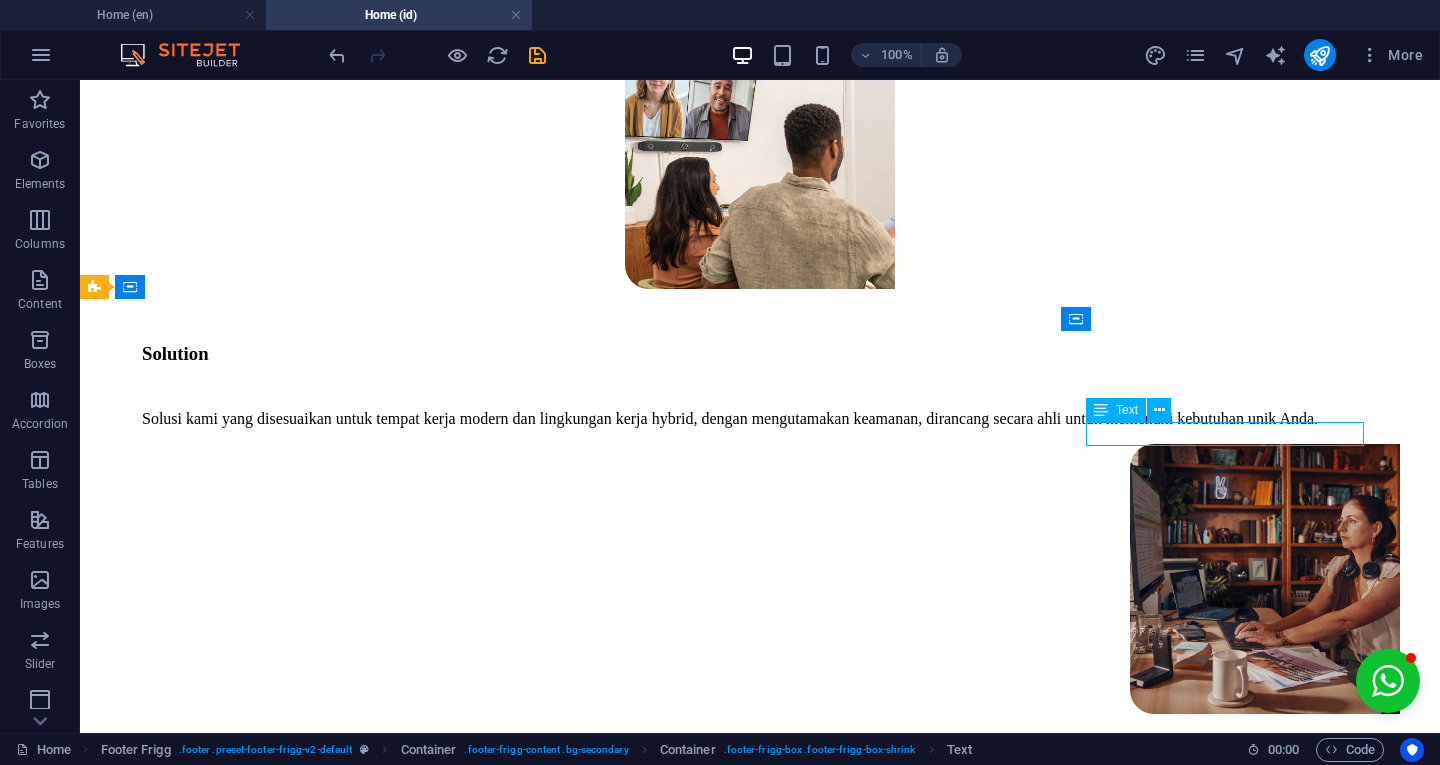 click on "Tokopedia" at bounding box center [760, 12708] 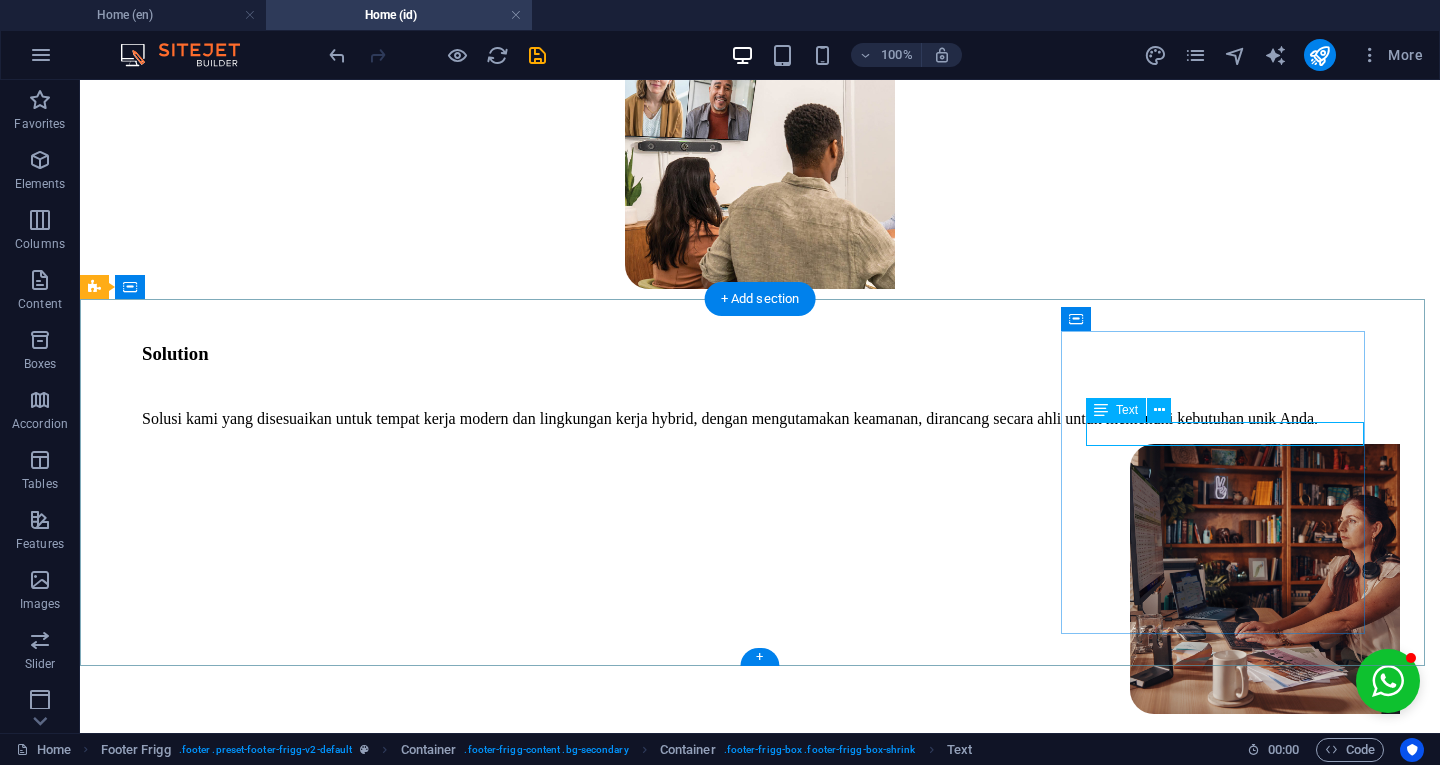 click on "Tokopedia" at bounding box center [760, 12708] 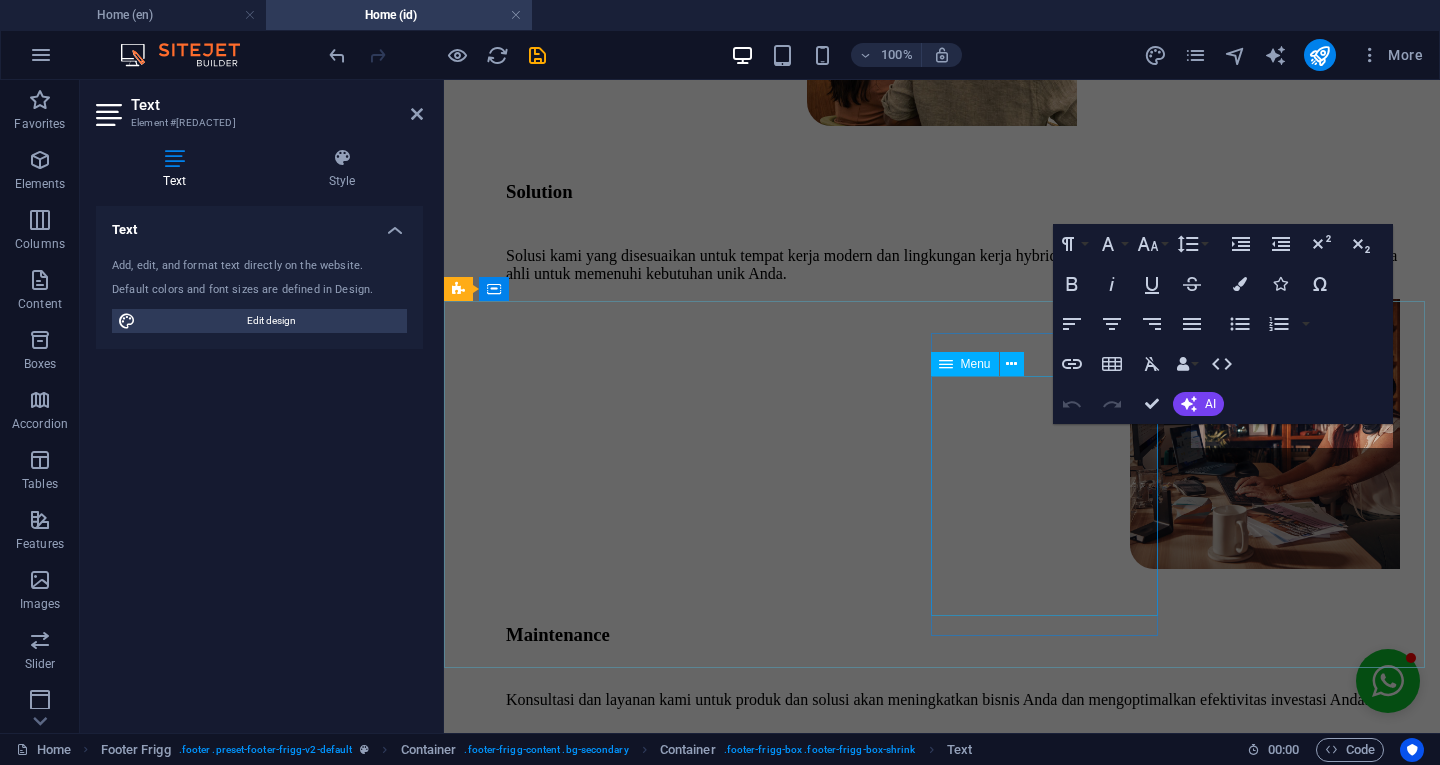 scroll, scrollTop: 2269, scrollLeft: 0, axis: vertical 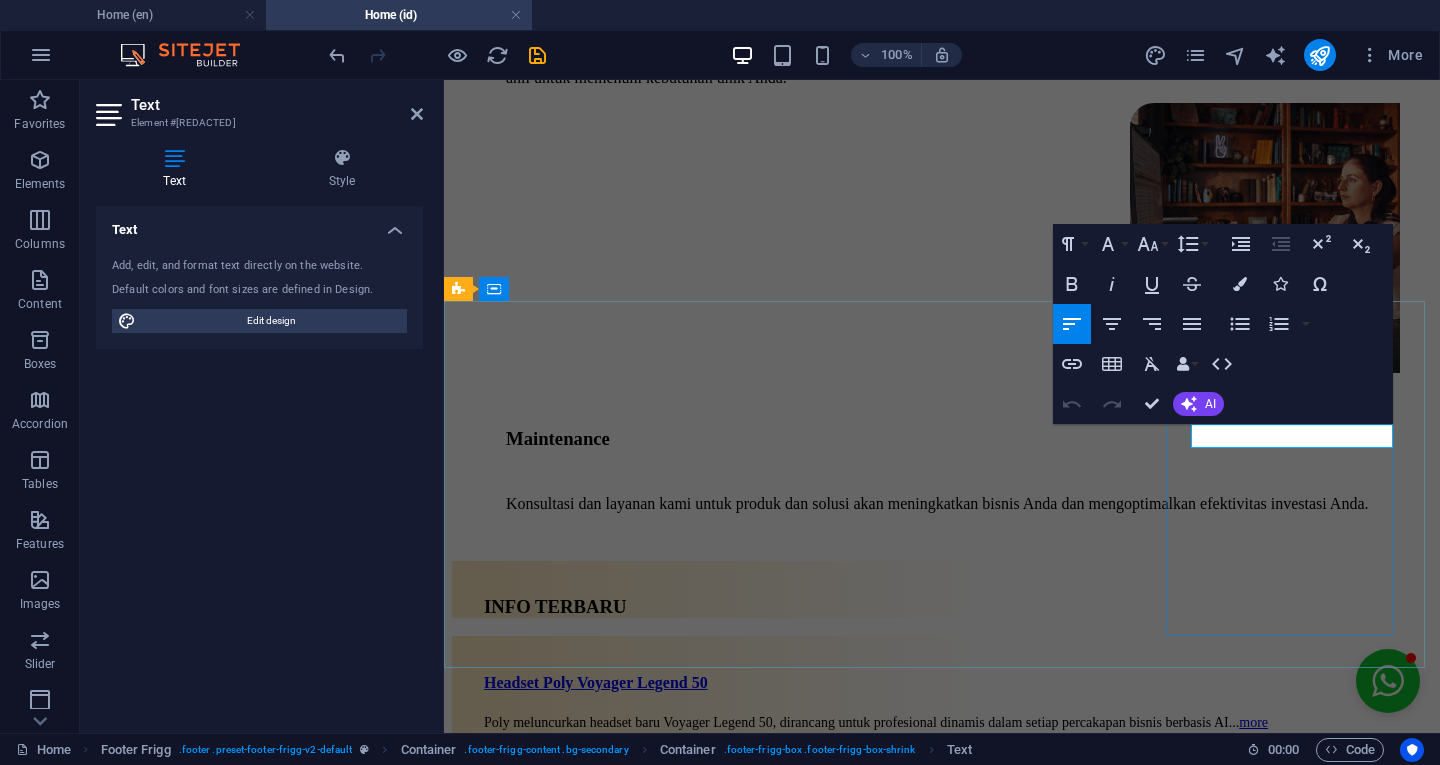 click on "Tokopedia" at bounding box center (942, 9827) 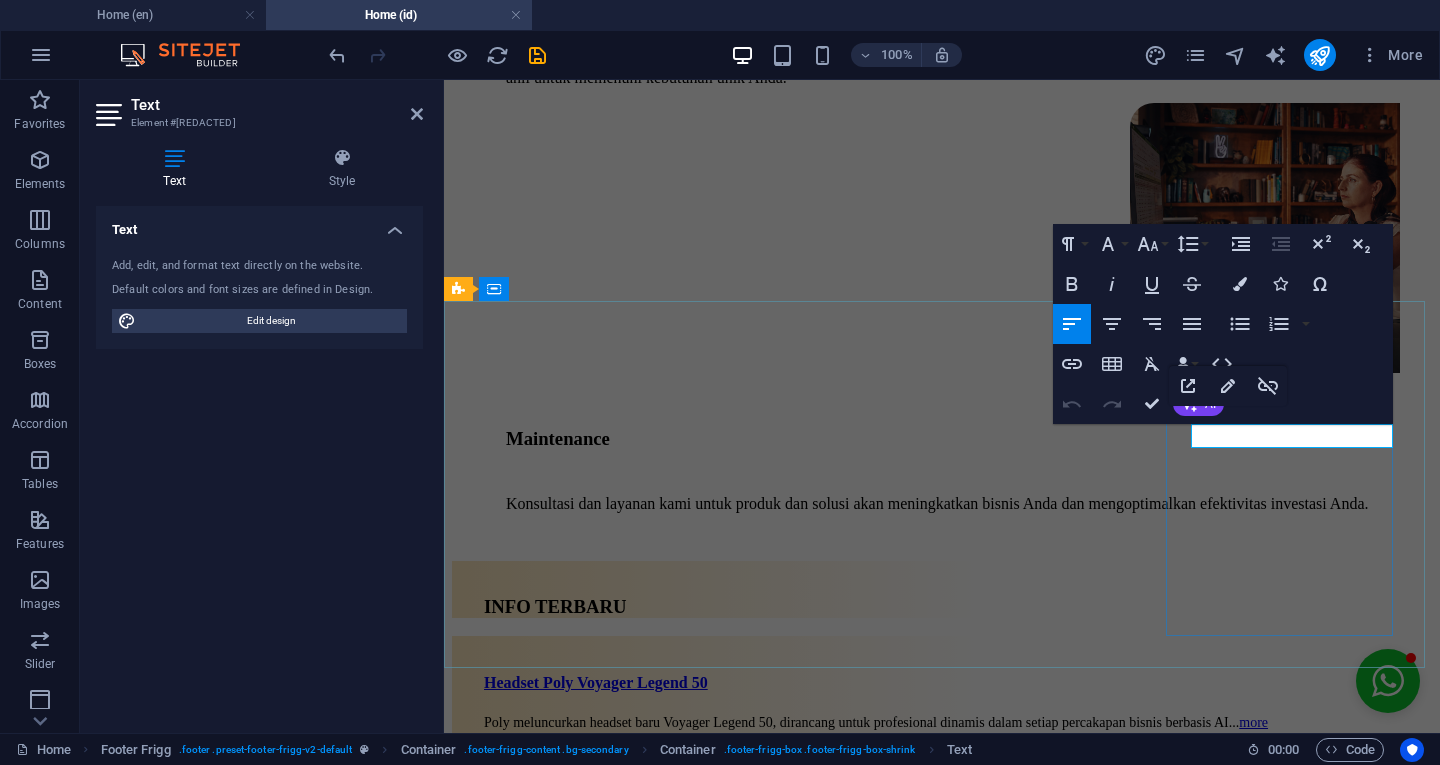 click on "Tokopedia" at bounding box center [517, 9826] 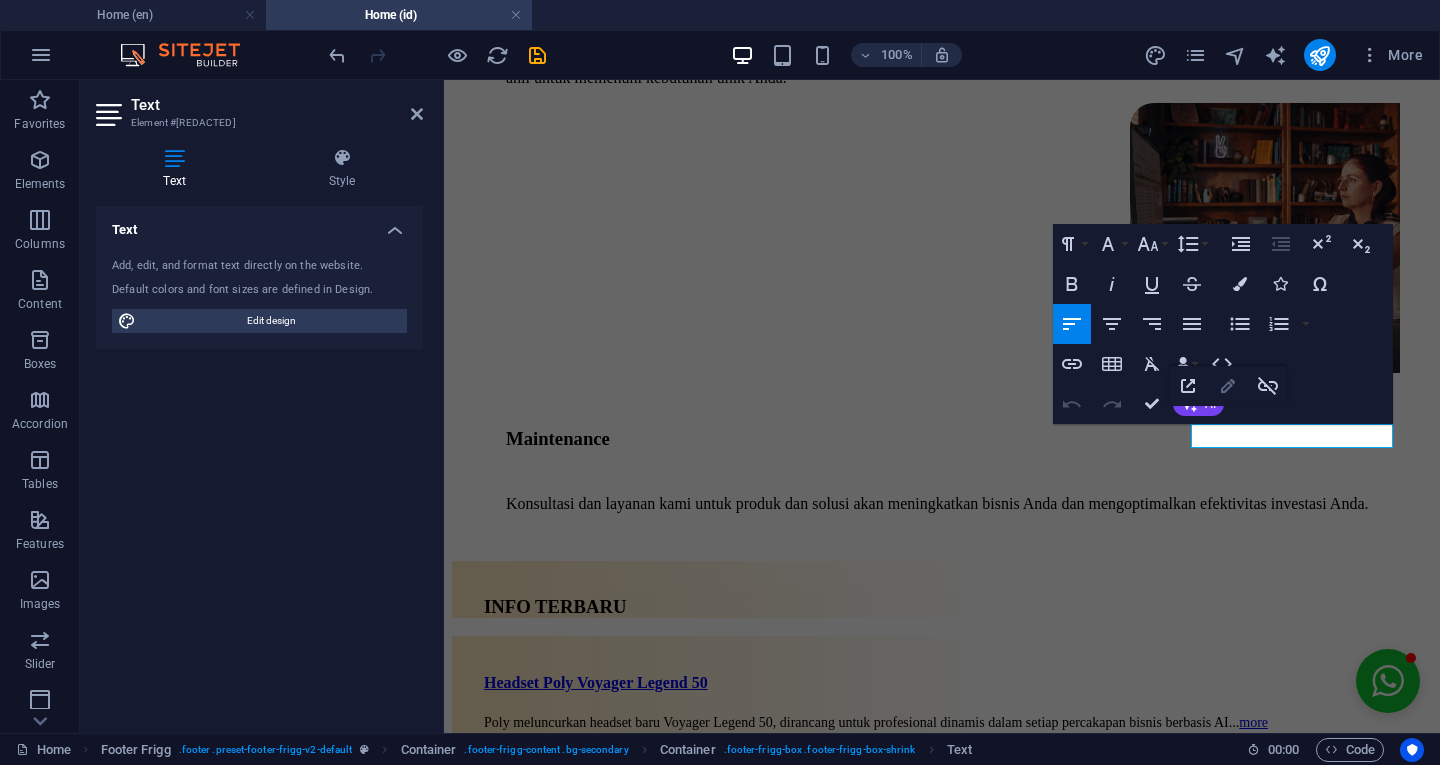 click 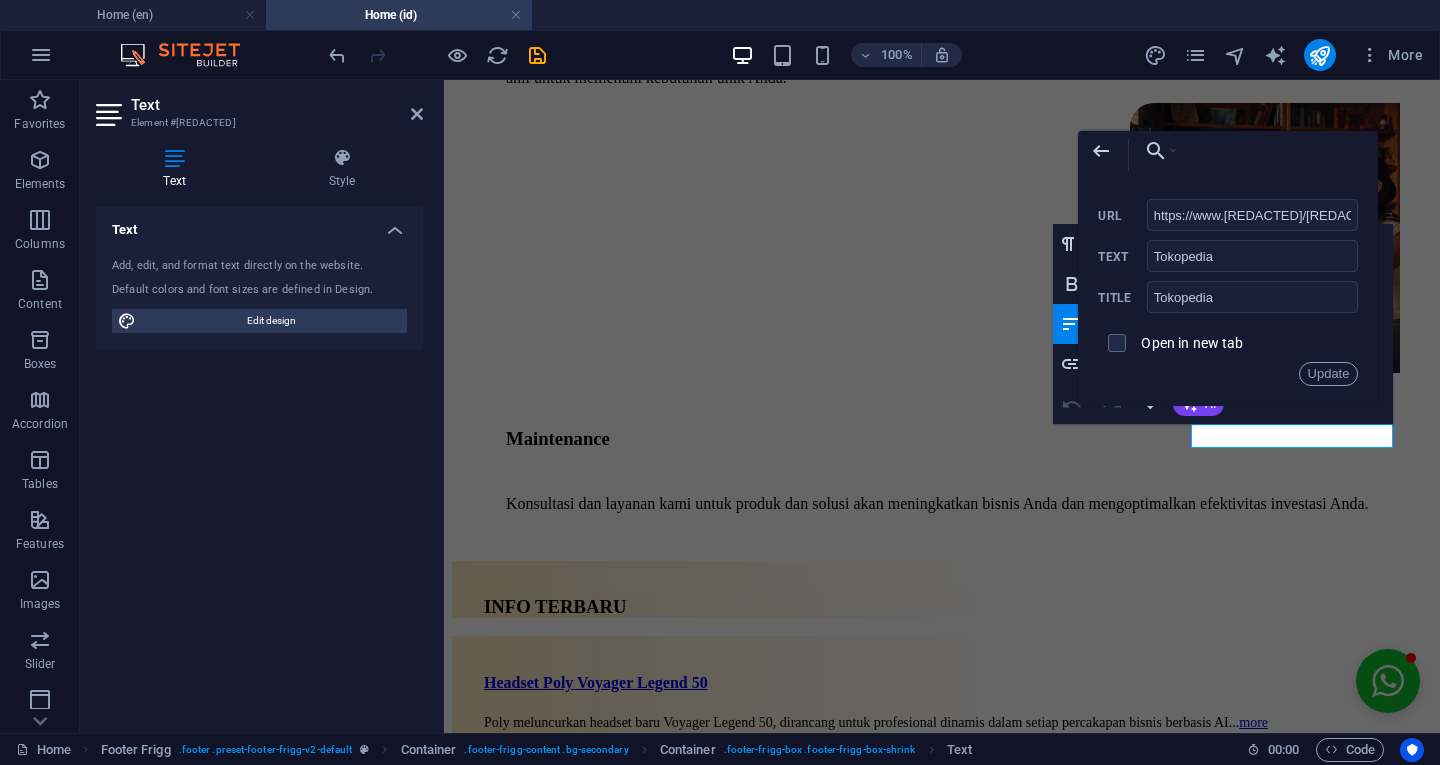 click on "Back Choose Link Home (en) Product (en) Poly (en) Poly Voyager Legend 50 (en) Poly EncorePro 510 (en) Poly Studio E60 (en) Poly Studio USB (en) Poly Studio V12 (en) Poly Studio V52 (en) Poly Studio X50 (en) Poly Studio X52 (en) Poly Studio X70 (en) Poly Studio G62 (en) Logitech (en) Logitech Group (en) Logitech Rally Bar Mini (en) Logitech Rally Bar (en) Cisco (en) Yealink (en) Aver (en) Solution (en) Zoom (en) Amazon Connect (en) About Us (en) Home (id) Produk (id) Poly (id) Poly Voyager Legend 50 (id) Poly EncorePro 510 (id) Poly Studio E60 (id) Poly Studio USB (id) Poly Studio V12 (id) Poly Studio V52 (id) Poly Studio X50 (id) Poly Studio X52 (id) Poly Studio X70 (id) Poly Studio G62 (id) Logitech (id) Logitech Group (id) Logitech Rally Bar Mini (id) Logitech Rally Bar (id) Cisco (id) Yealink (id) Aver (id) Solusi (id) Zoom (id) Amazon Connect (id) Artikel (id) Poly Studio E60 (id) Yealink - Avion Kolaborasi (id) Poly Studio V12 (id) Poly Voyager Legend 50 (id) Tentang Kami (id) Choose file ..." at bounding box center (1228, 155) 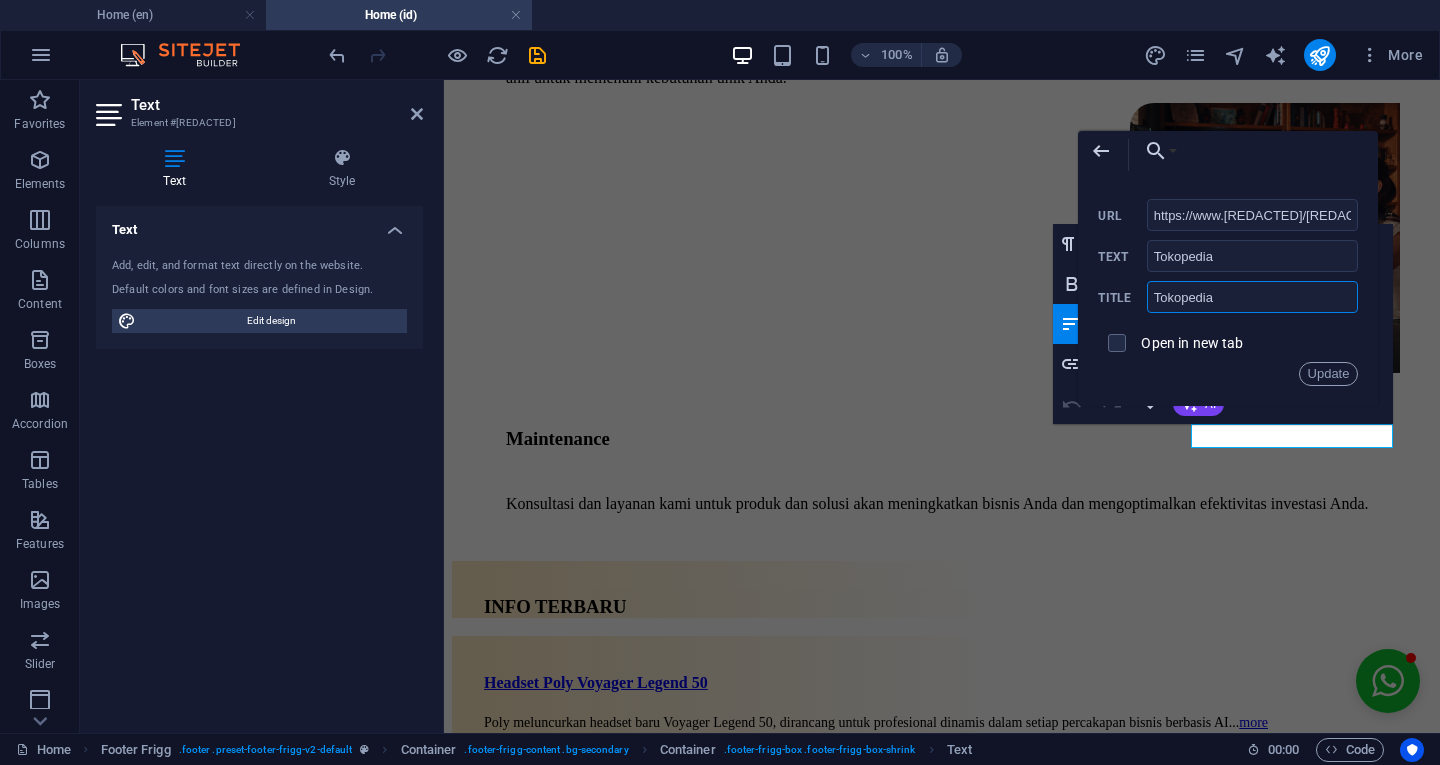 click on "Tokopedia" at bounding box center [1253, 297] 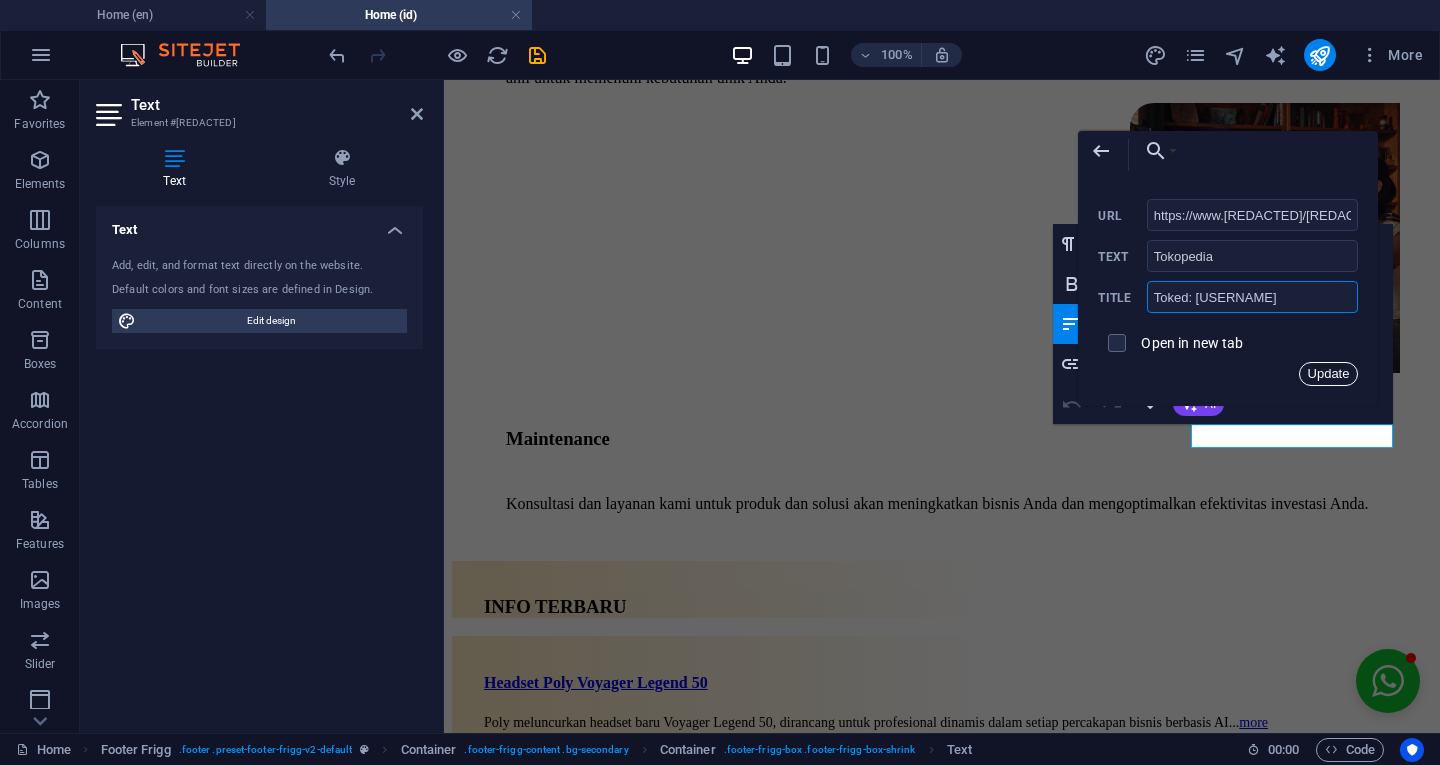 type on "Tokped: [USERNAME]" 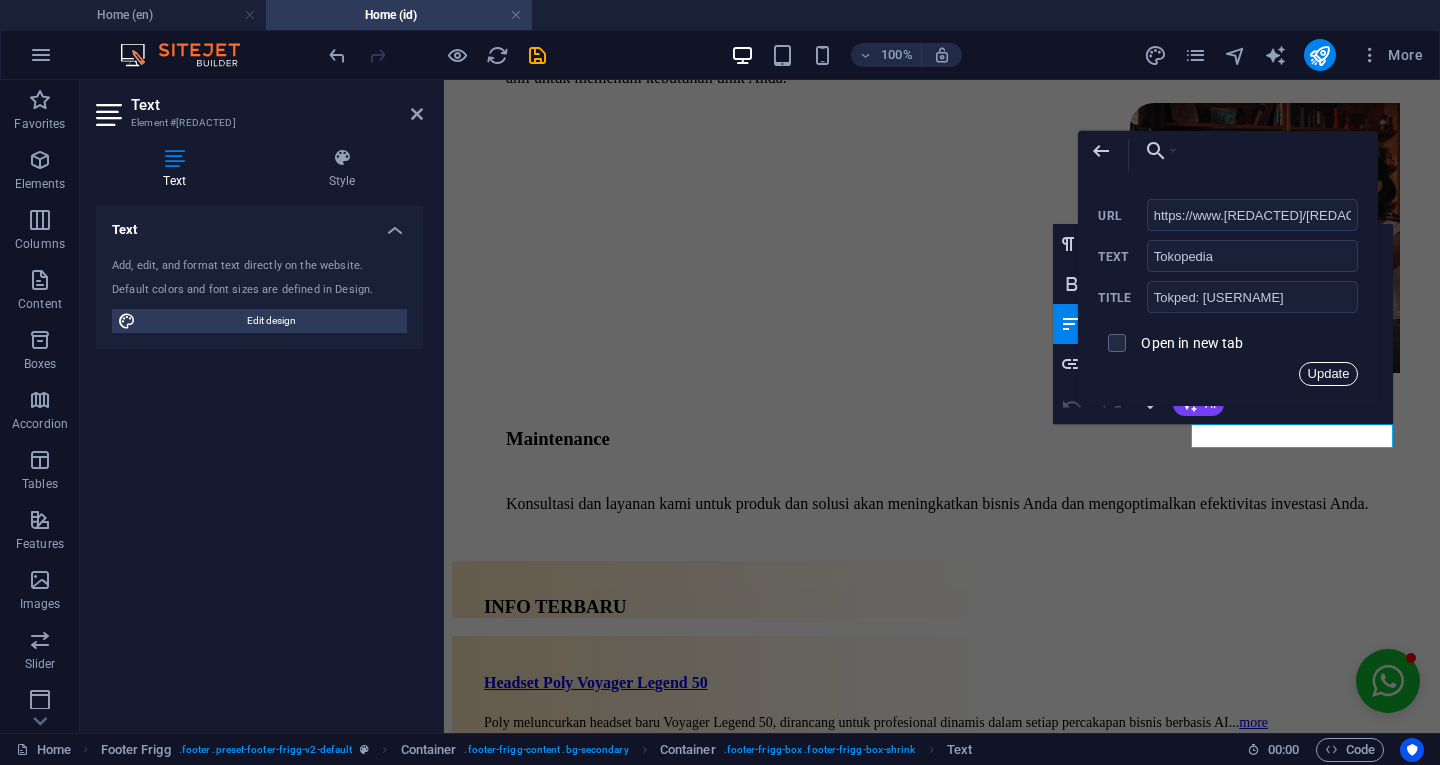 click on "Update" at bounding box center (1329, 374) 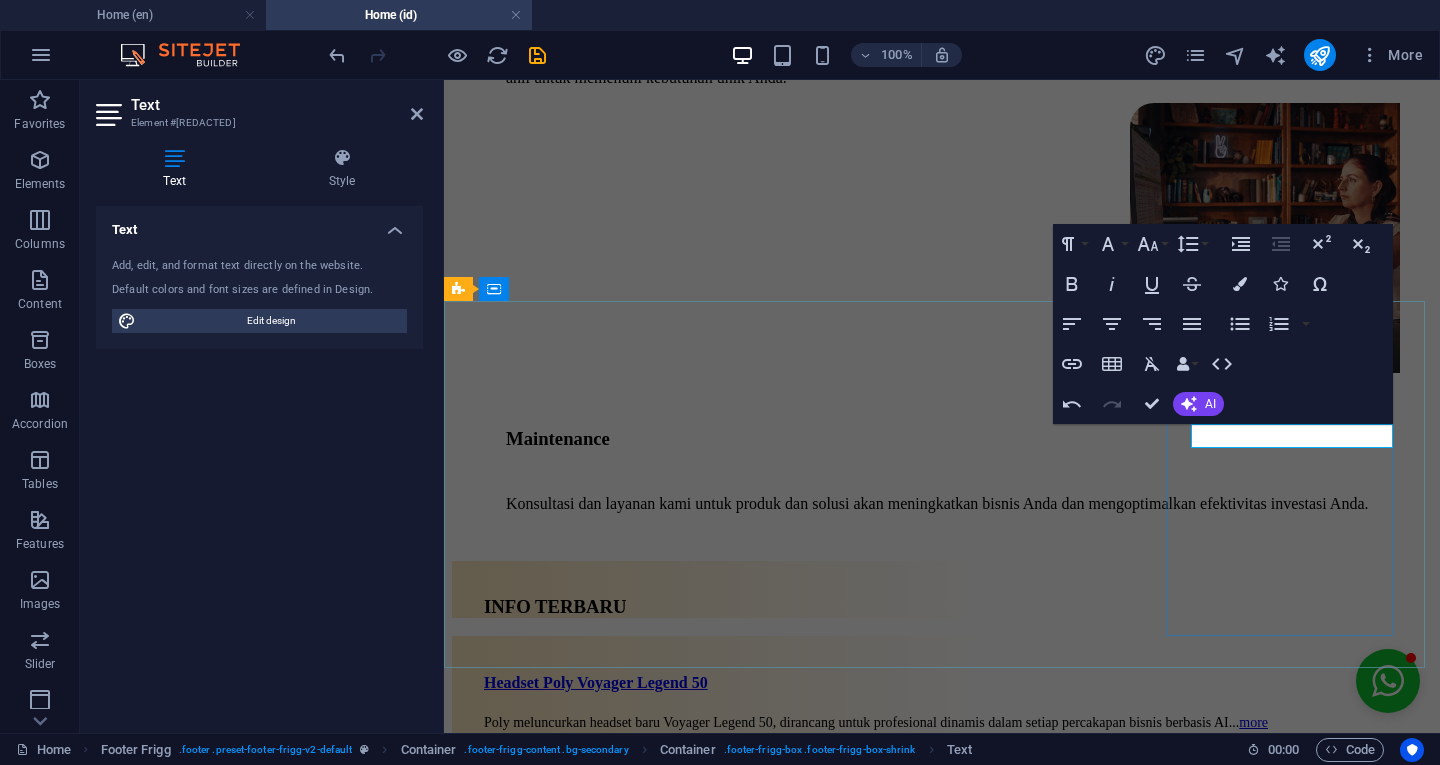 click on "Social media Facebook Instagram Tokopedia" at bounding box center [942, 8466] 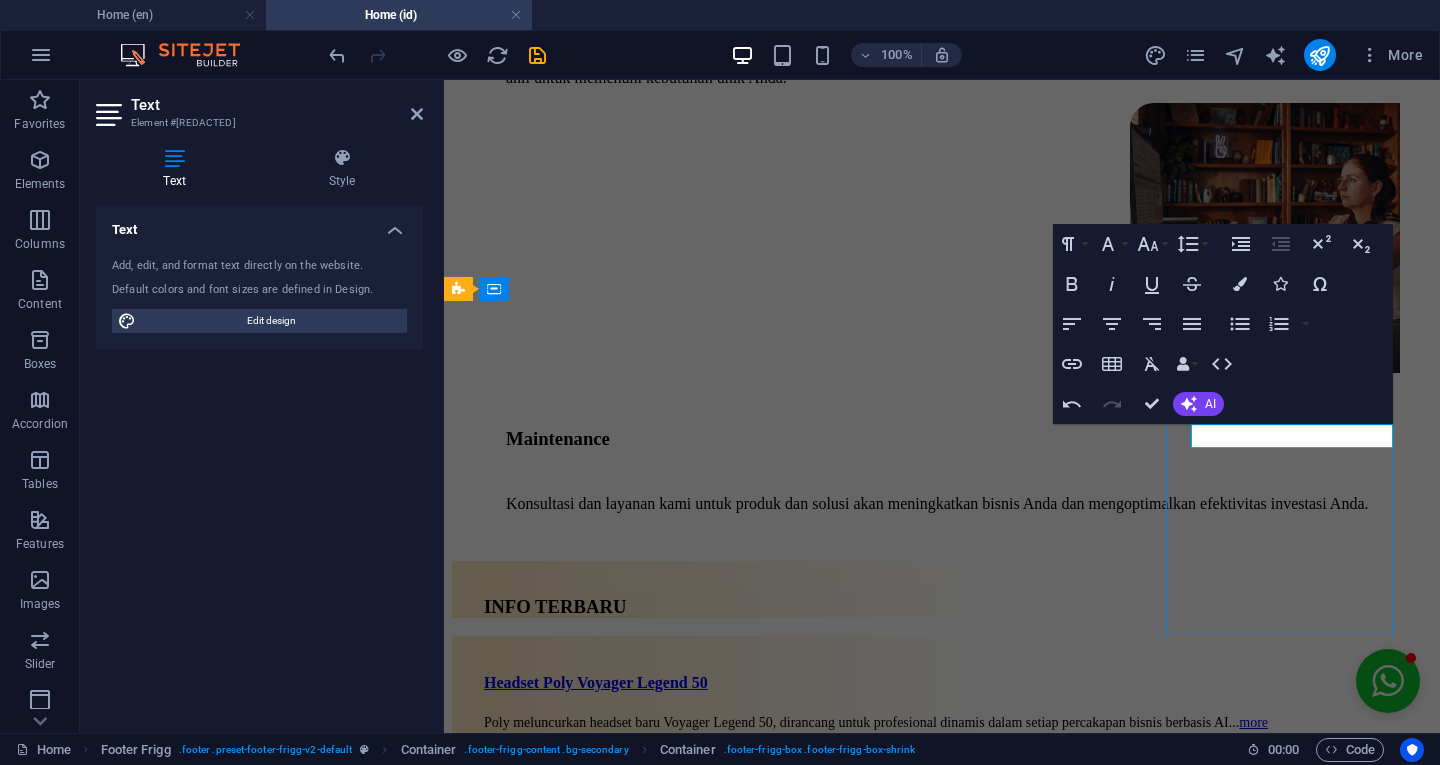 scroll, scrollTop: 2073, scrollLeft: 0, axis: vertical 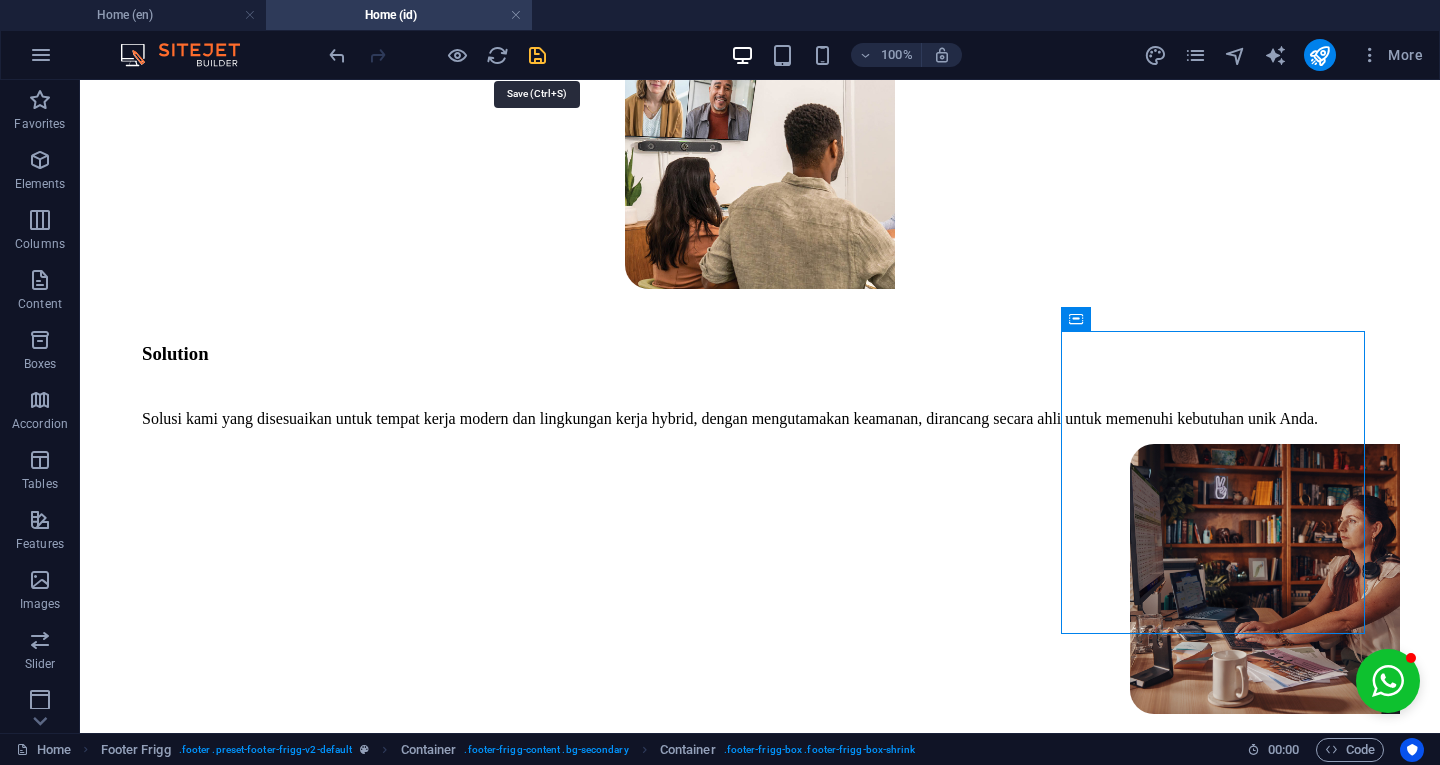 click at bounding box center [537, 55] 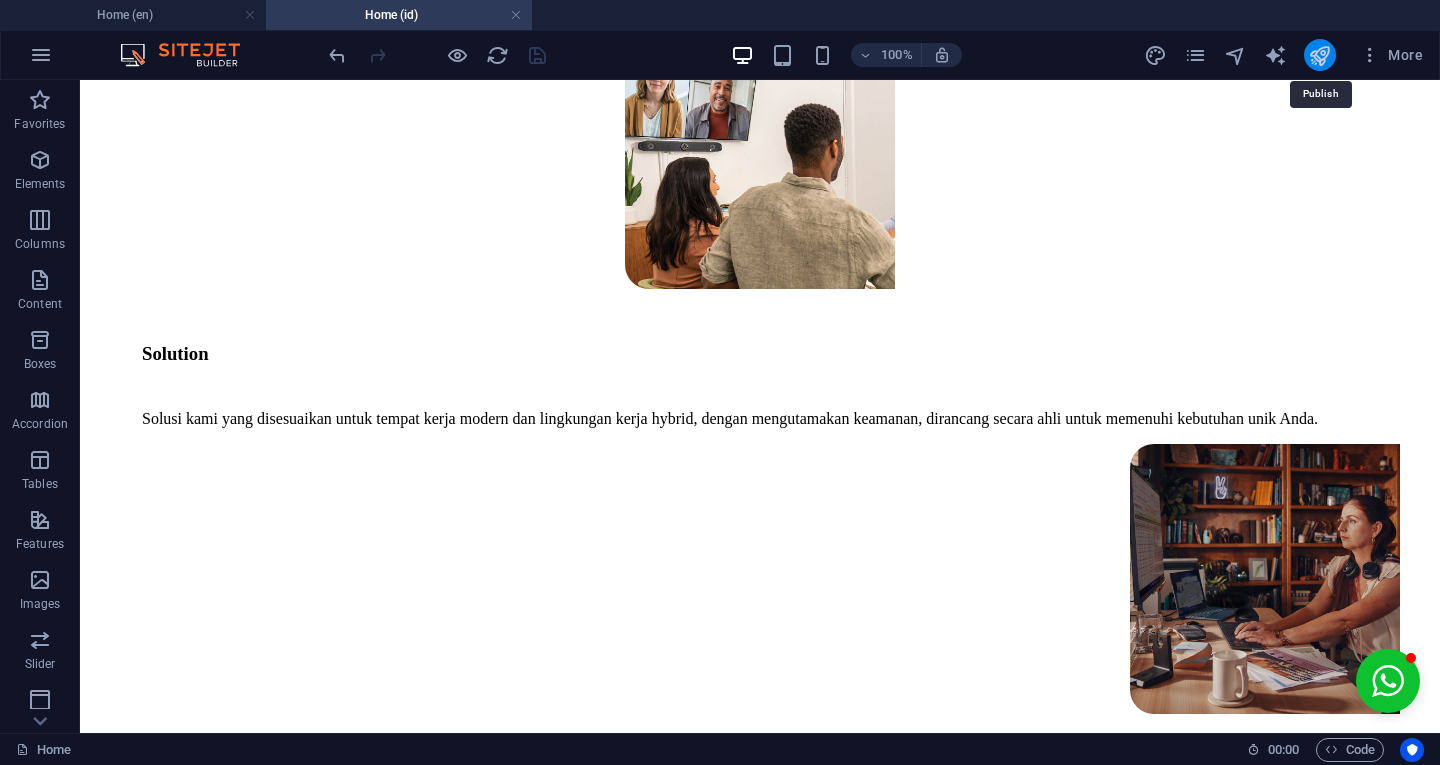 click at bounding box center [1319, 55] 